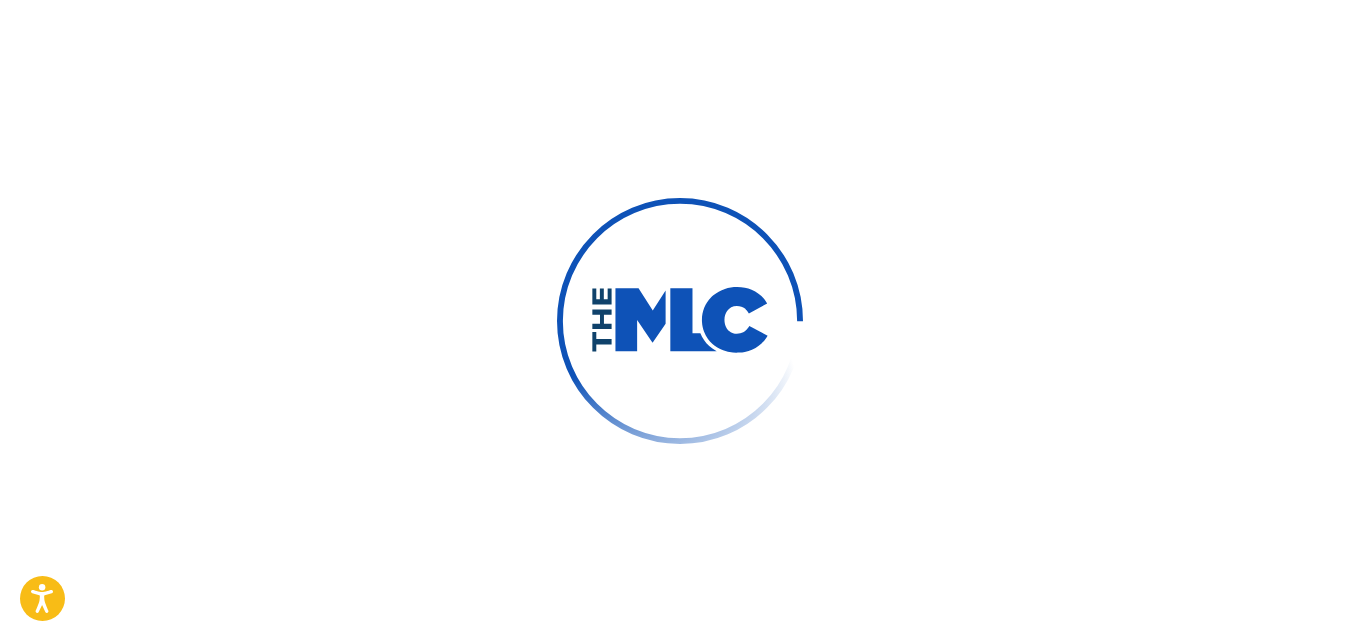 scroll, scrollTop: 99, scrollLeft: 0, axis: vertical 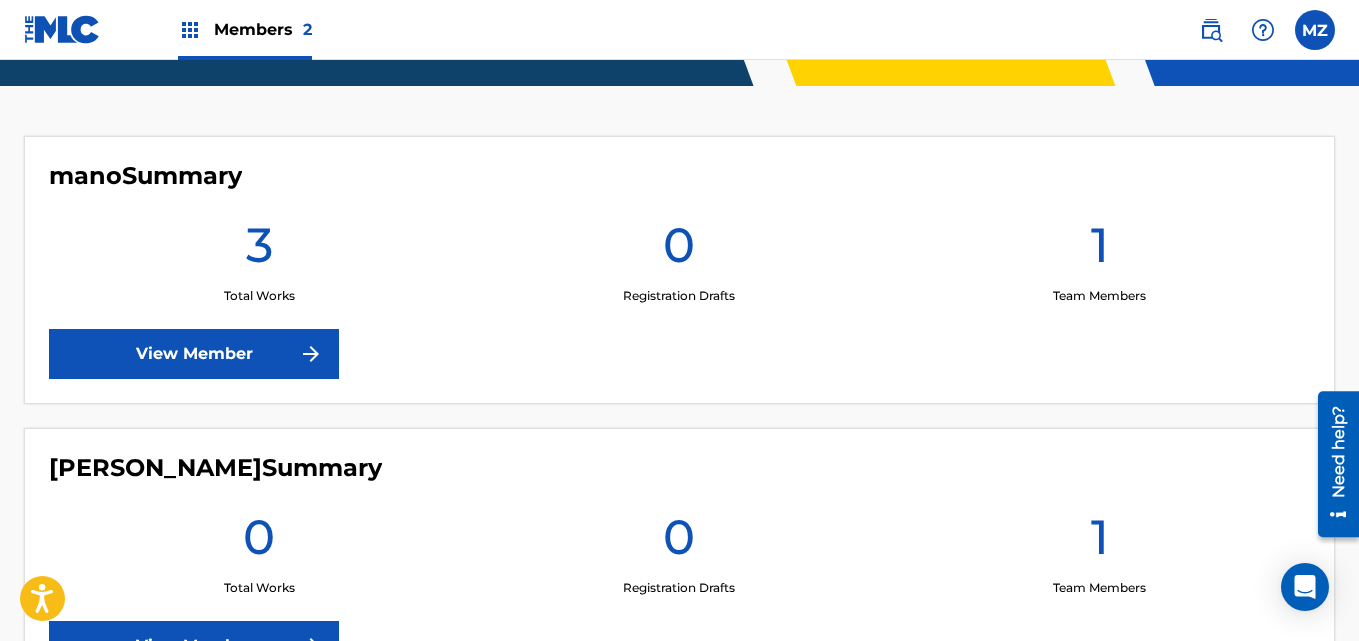 click on "View Member" at bounding box center [194, 354] 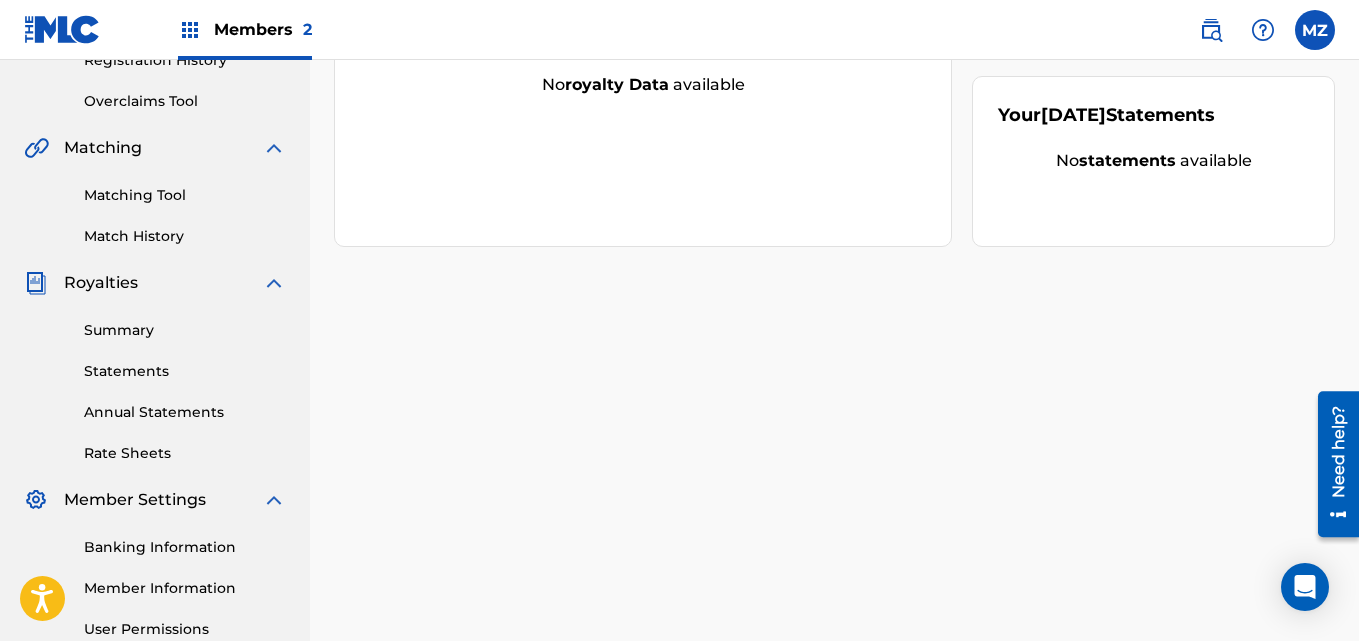 scroll, scrollTop: 599, scrollLeft: 0, axis: vertical 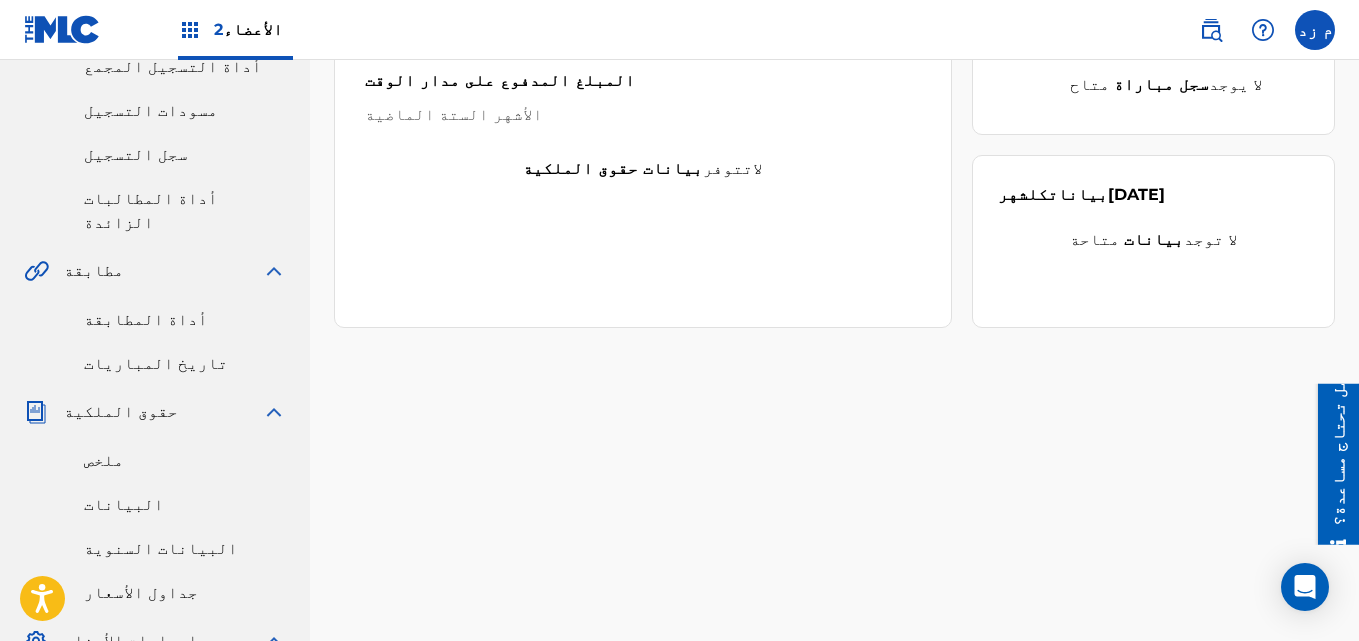 click on "أداة المطابقة" at bounding box center [146, 319] 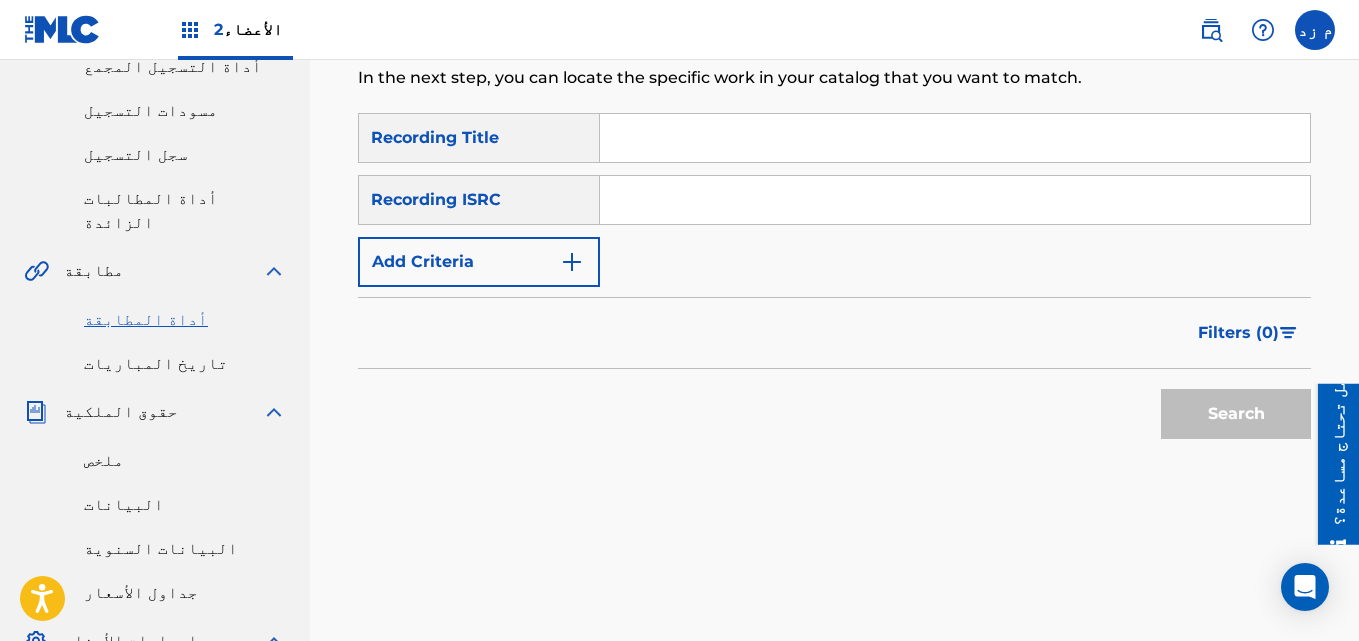 scroll, scrollTop: 0, scrollLeft: 0, axis: both 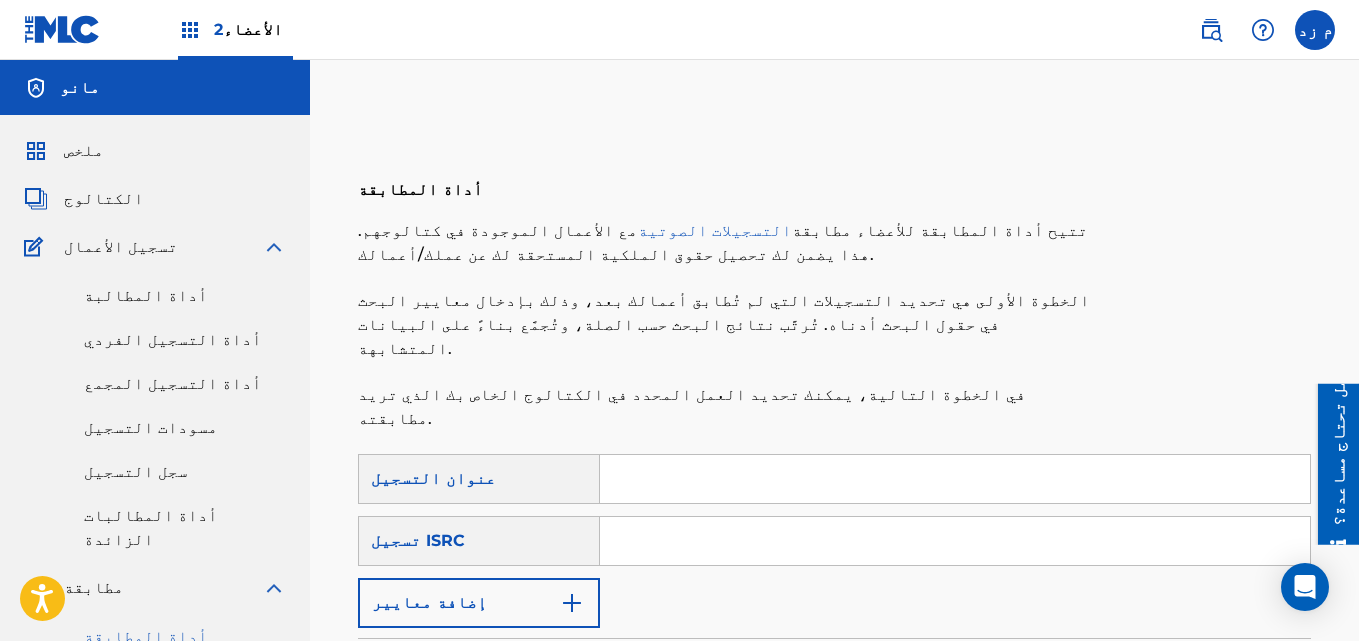 click at bounding box center [955, 479] 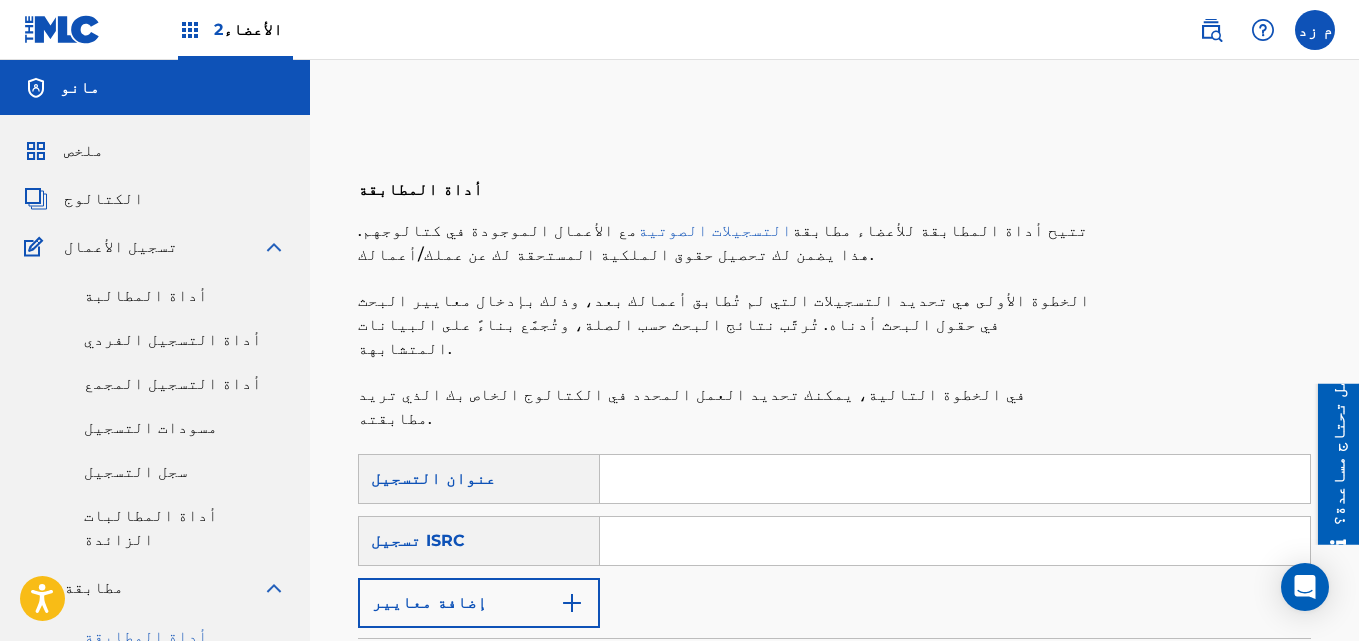 click on "إضافة معايير" at bounding box center [479, 603] 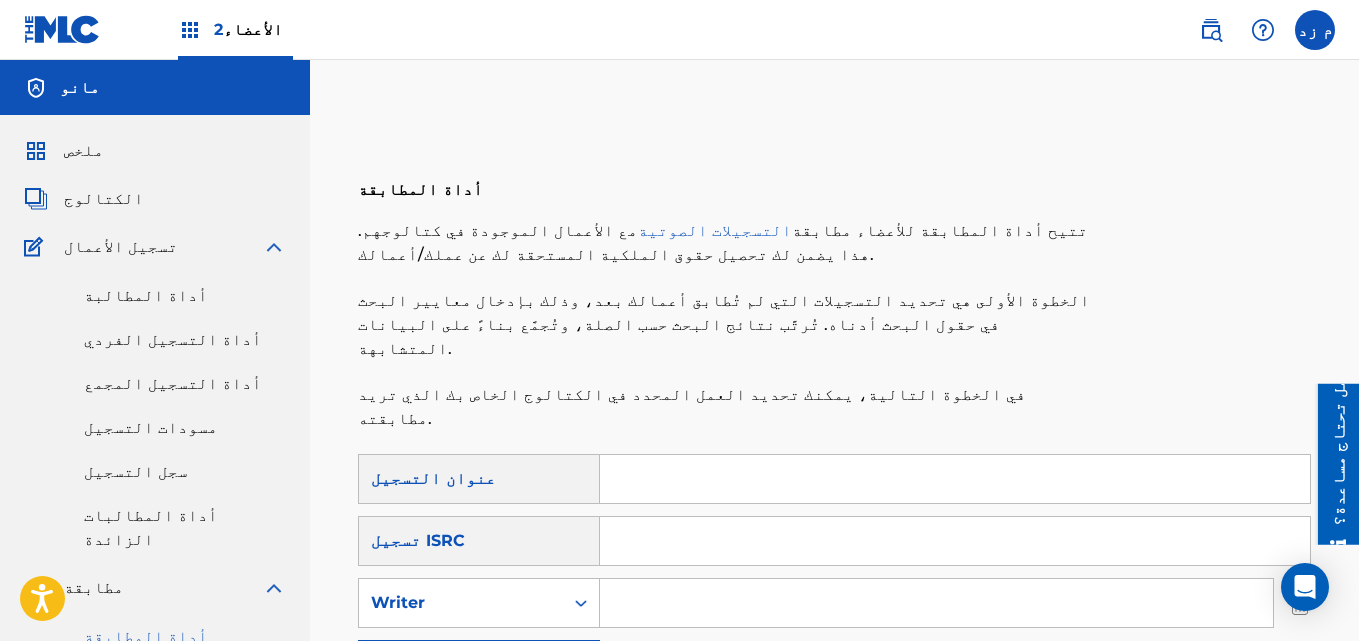 drag, startPoint x: 661, startPoint y: 556, endPoint x: 1020, endPoint y: 82, distance: 594.60657 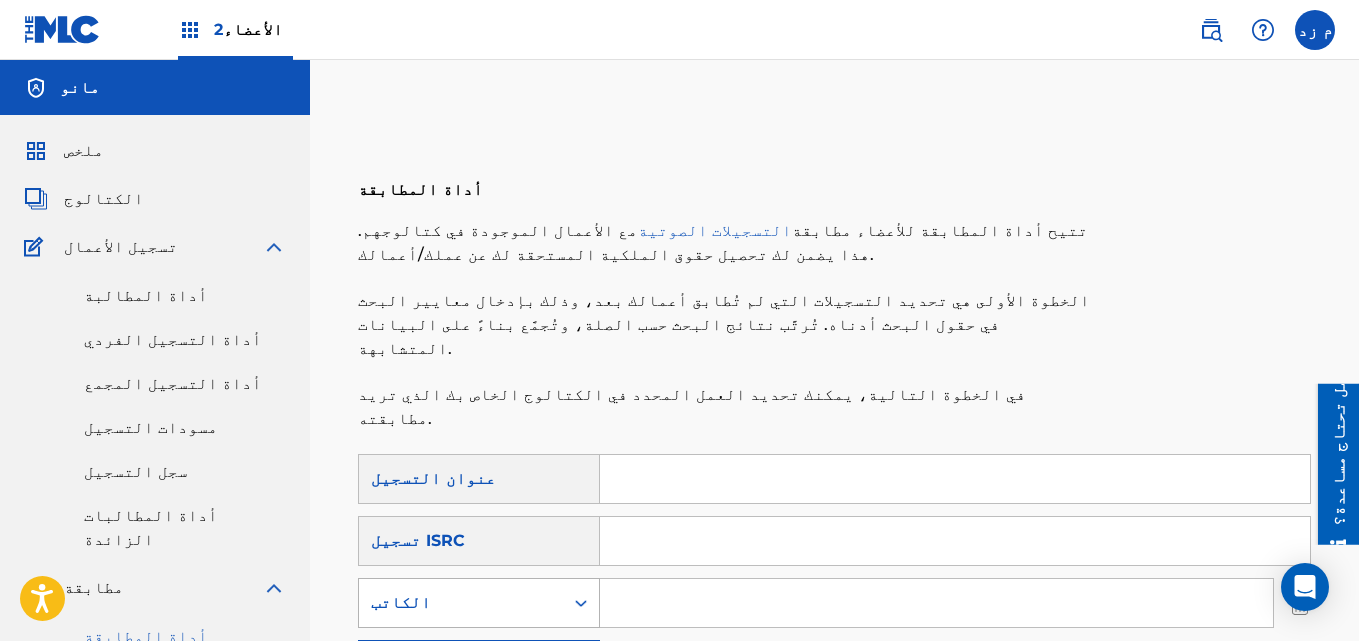 click on "الكاتب" at bounding box center (461, 603) 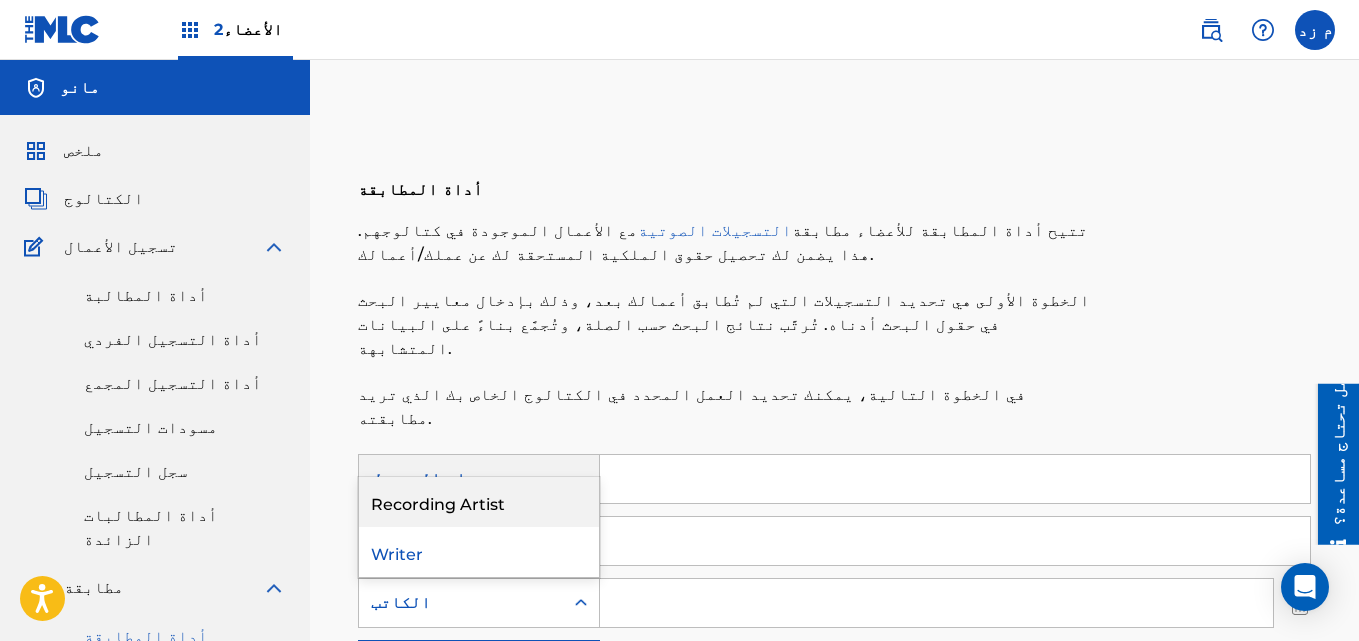 click on "Recording Artist" at bounding box center (479, 502) 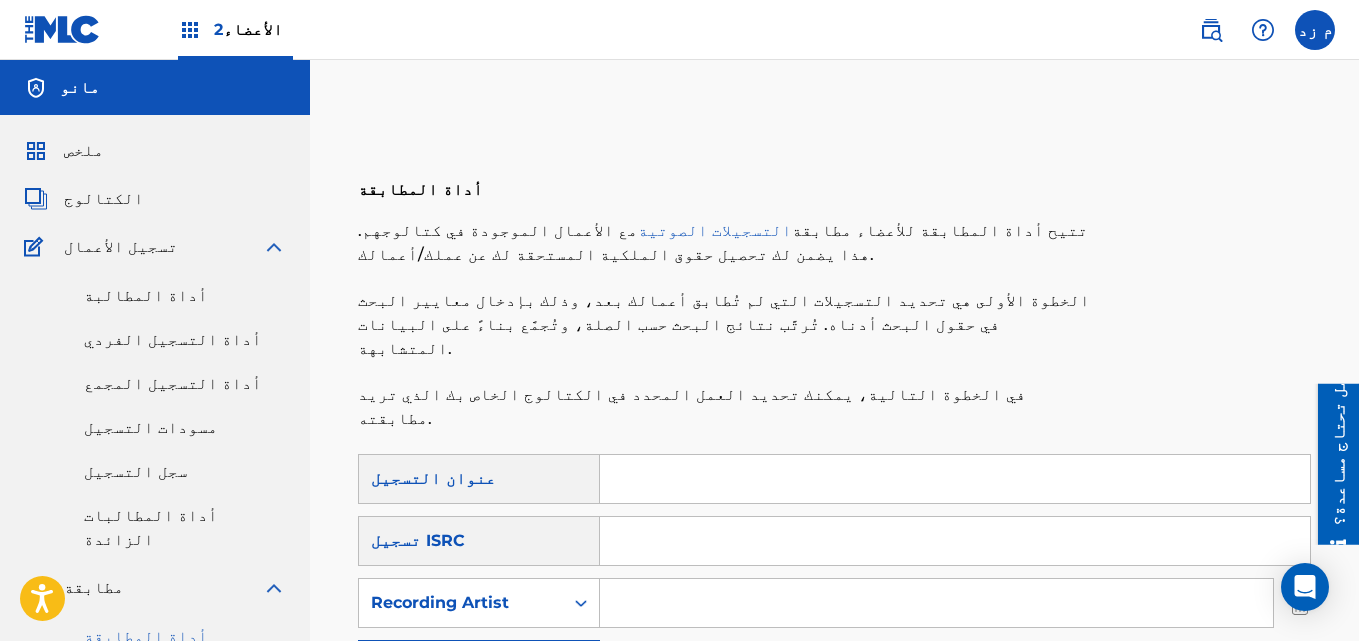 paste on "Tito & bondoo" 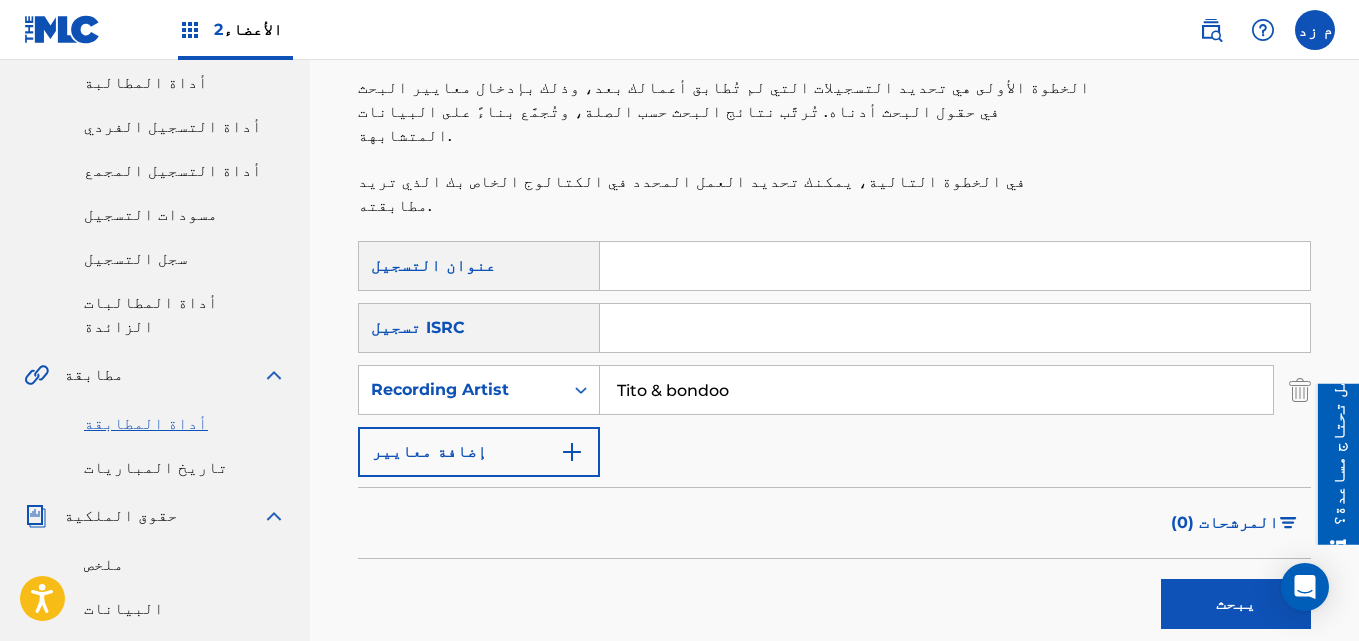 scroll, scrollTop: 500, scrollLeft: 0, axis: vertical 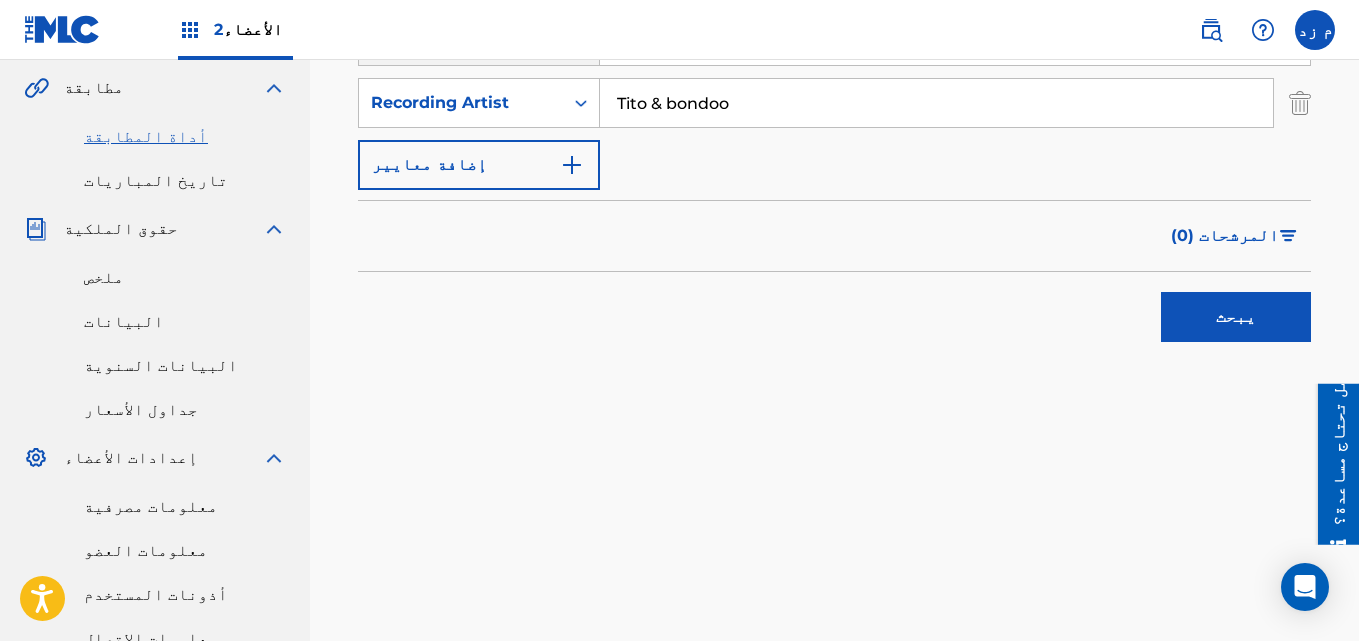 type on "Tito & bondoo" 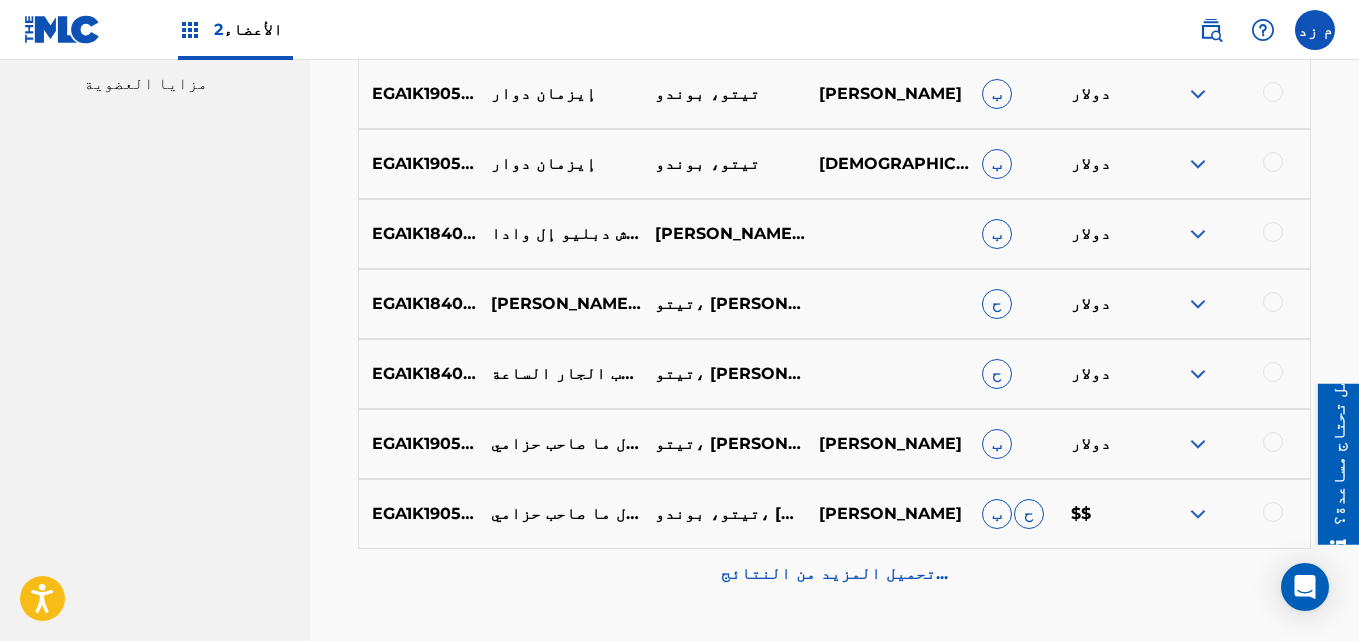 scroll, scrollTop: 1100, scrollLeft: 0, axis: vertical 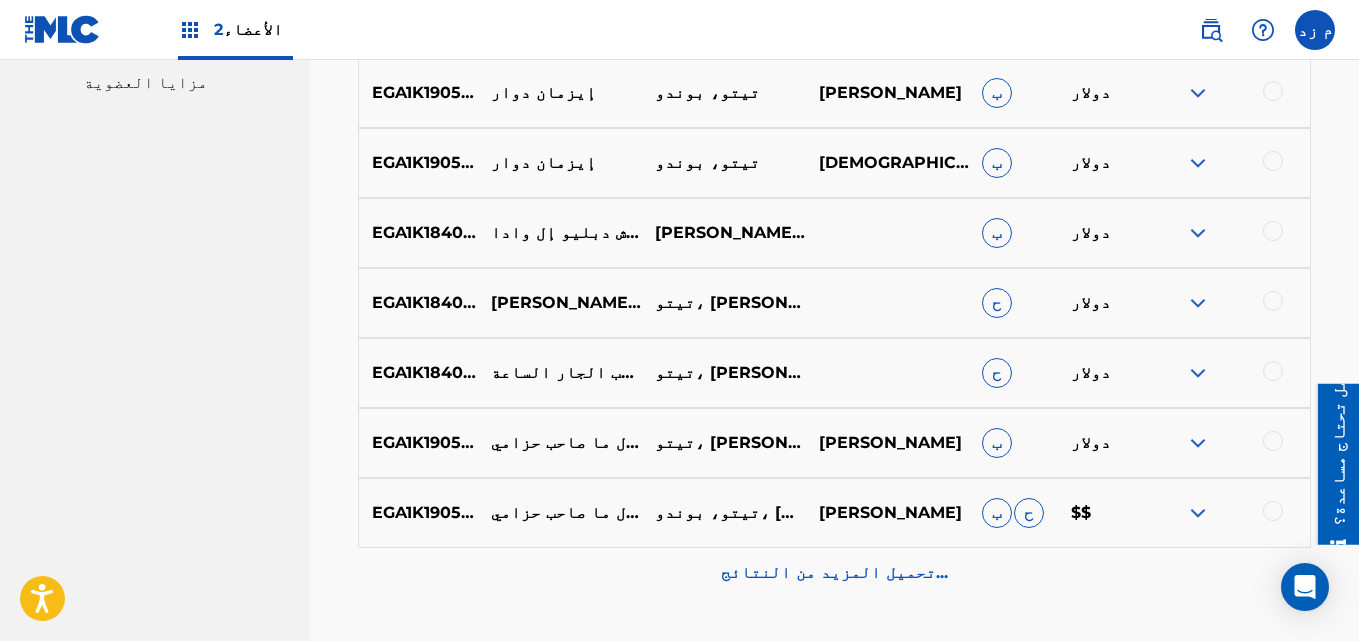 click at bounding box center (1198, 443) 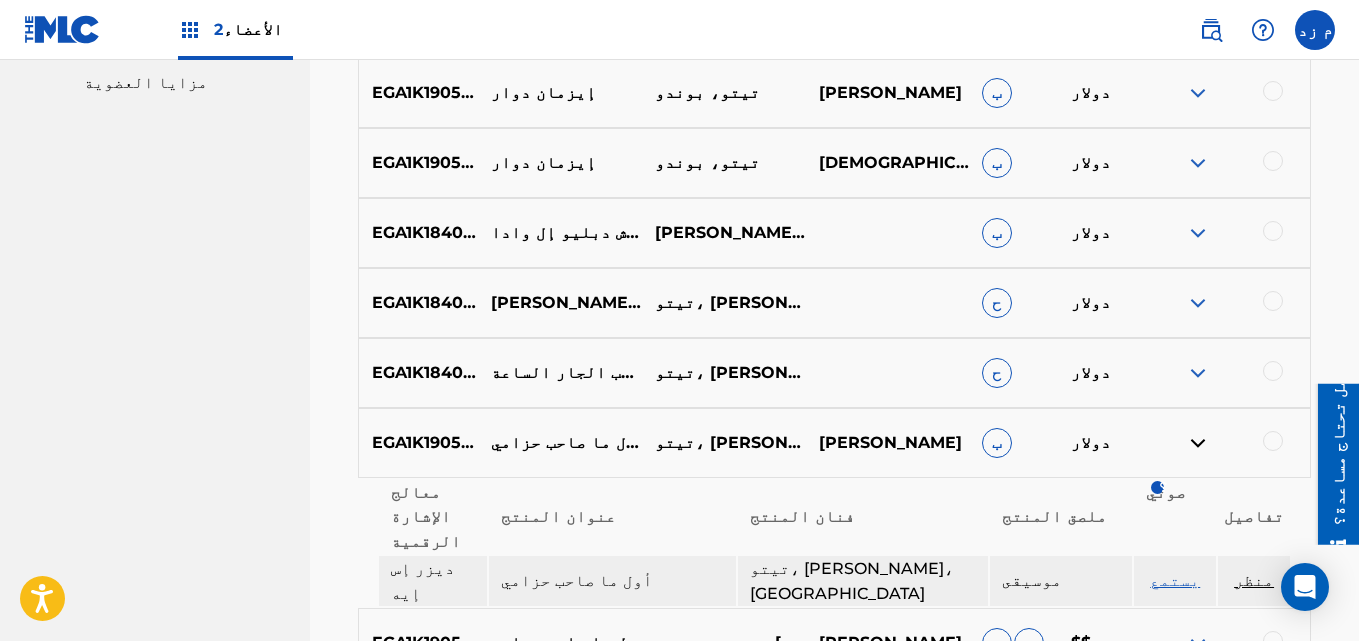 click on "منظر" at bounding box center (1254, 580) 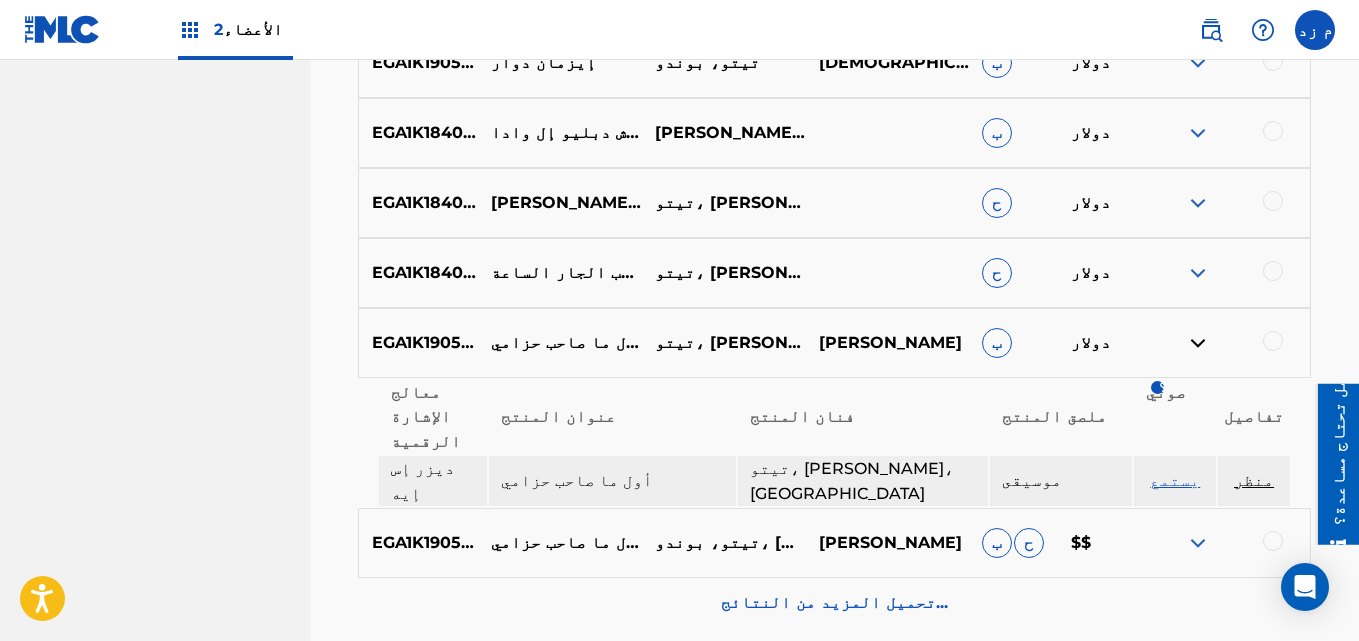 click on "تحميل المزيد من النتائج..." at bounding box center (834, 603) 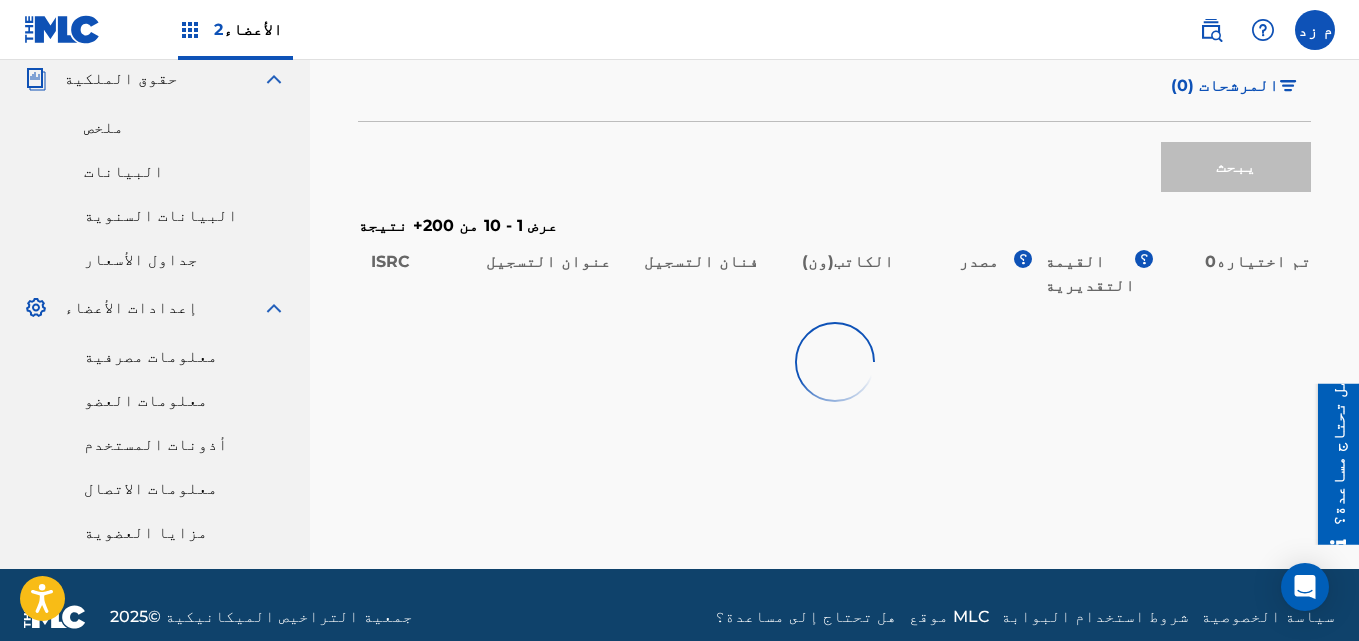 scroll, scrollTop: 1200, scrollLeft: 0, axis: vertical 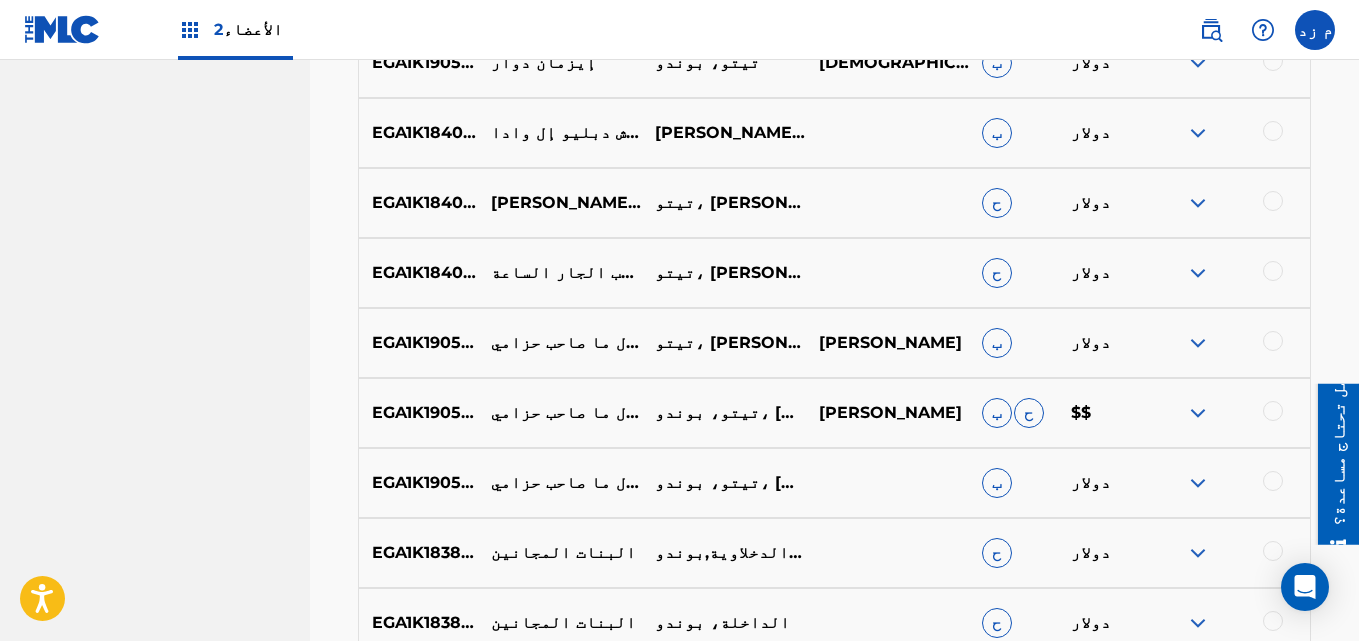 click at bounding box center [1198, 483] 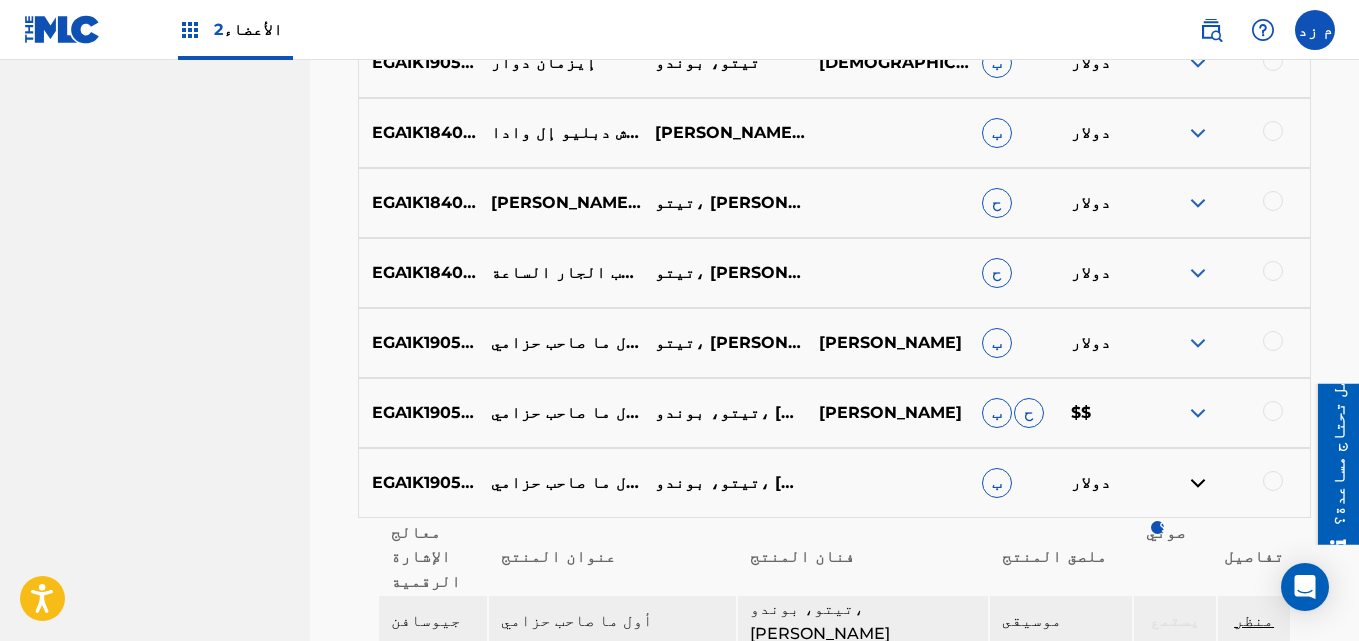 click at bounding box center (1198, 413) 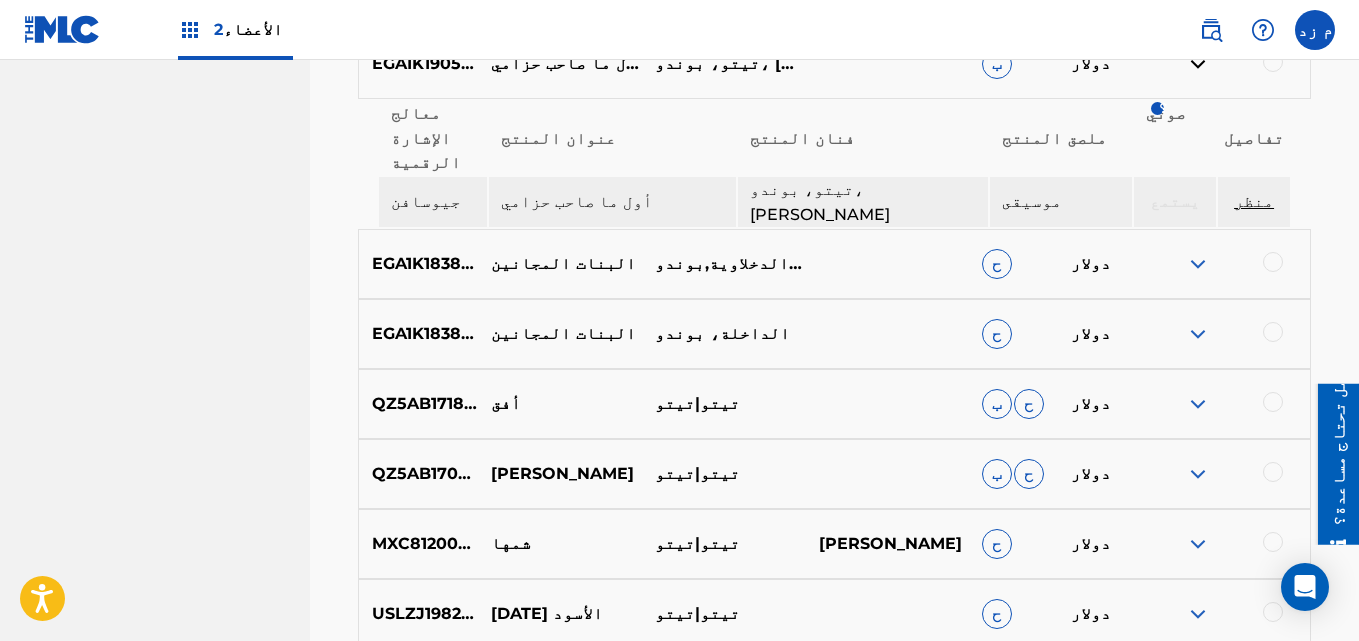 scroll, scrollTop: 1900, scrollLeft: 0, axis: vertical 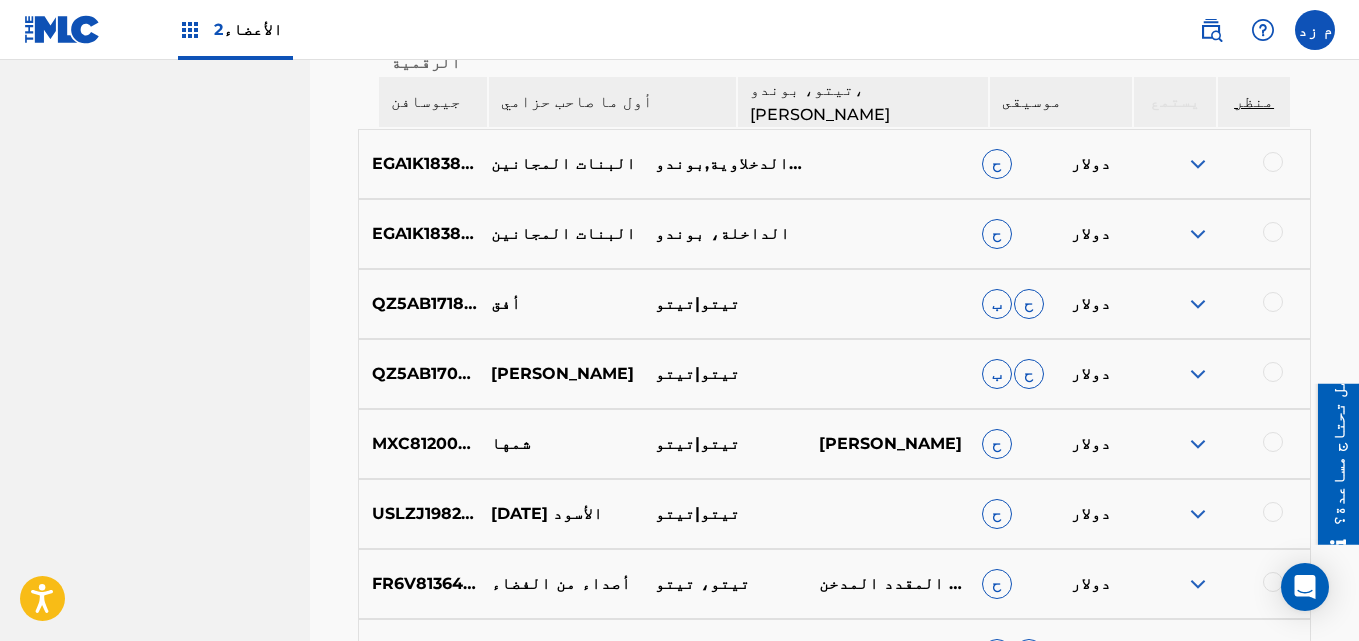 click at bounding box center (1198, 514) 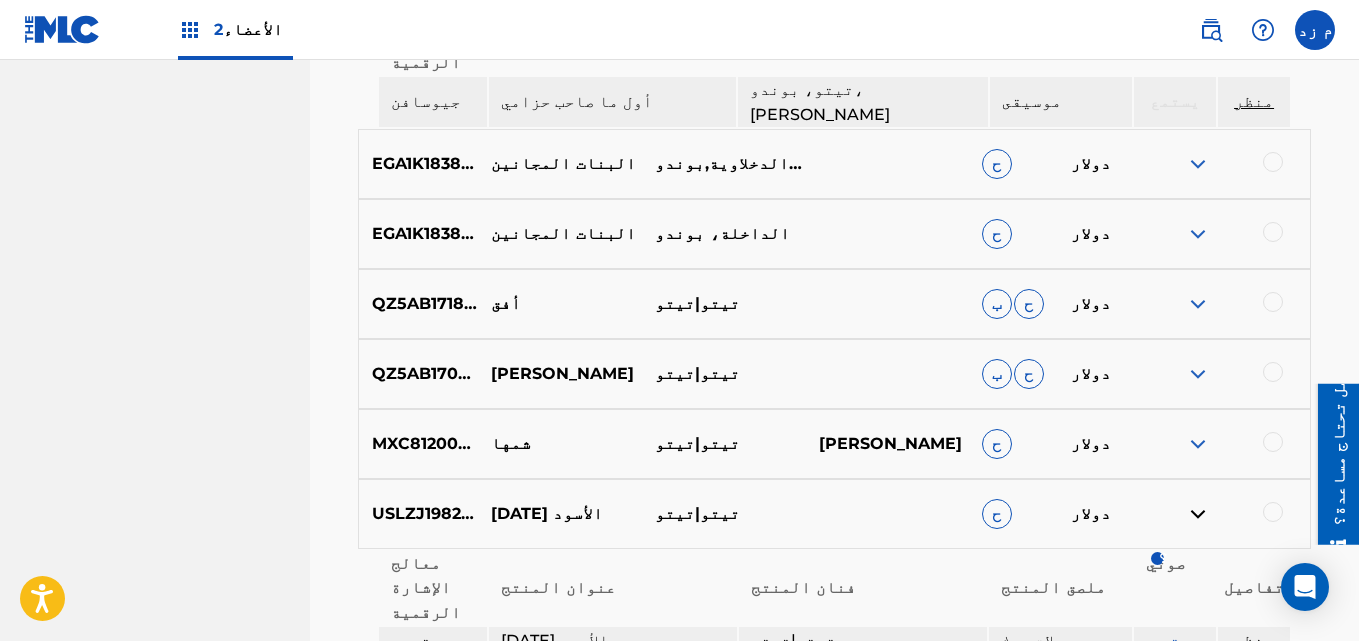 click on "يستمع" at bounding box center [1175, 640] 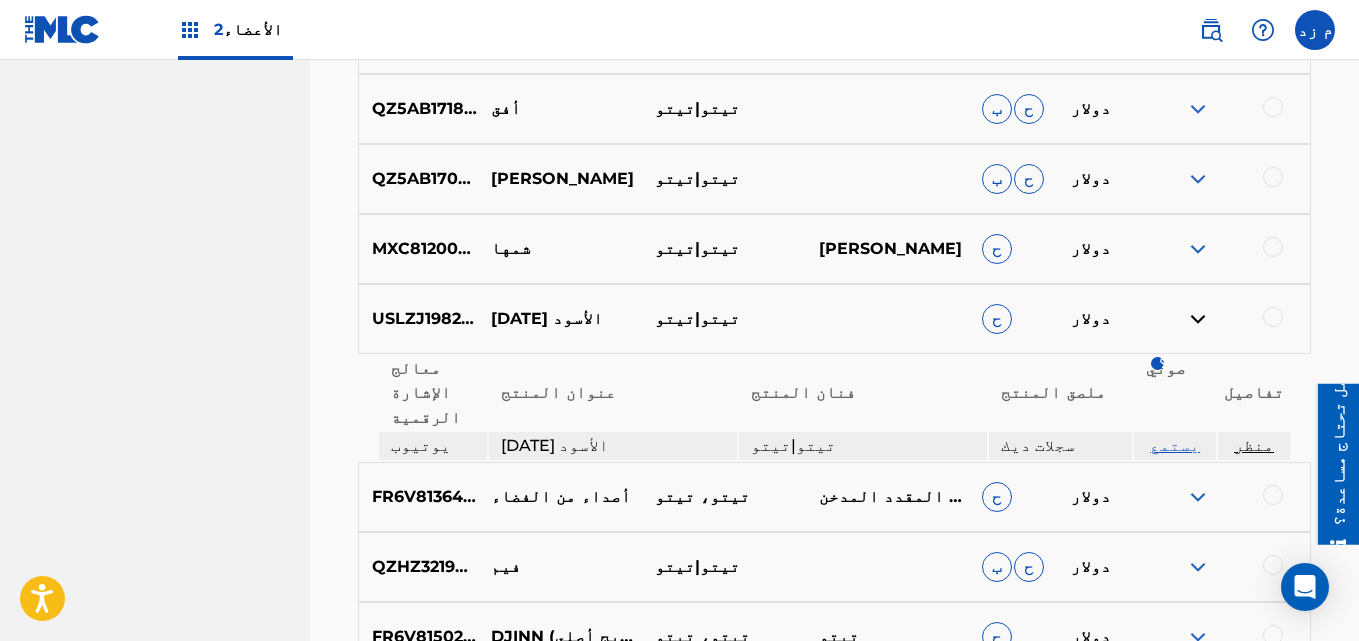 scroll, scrollTop: 2100, scrollLeft: 0, axis: vertical 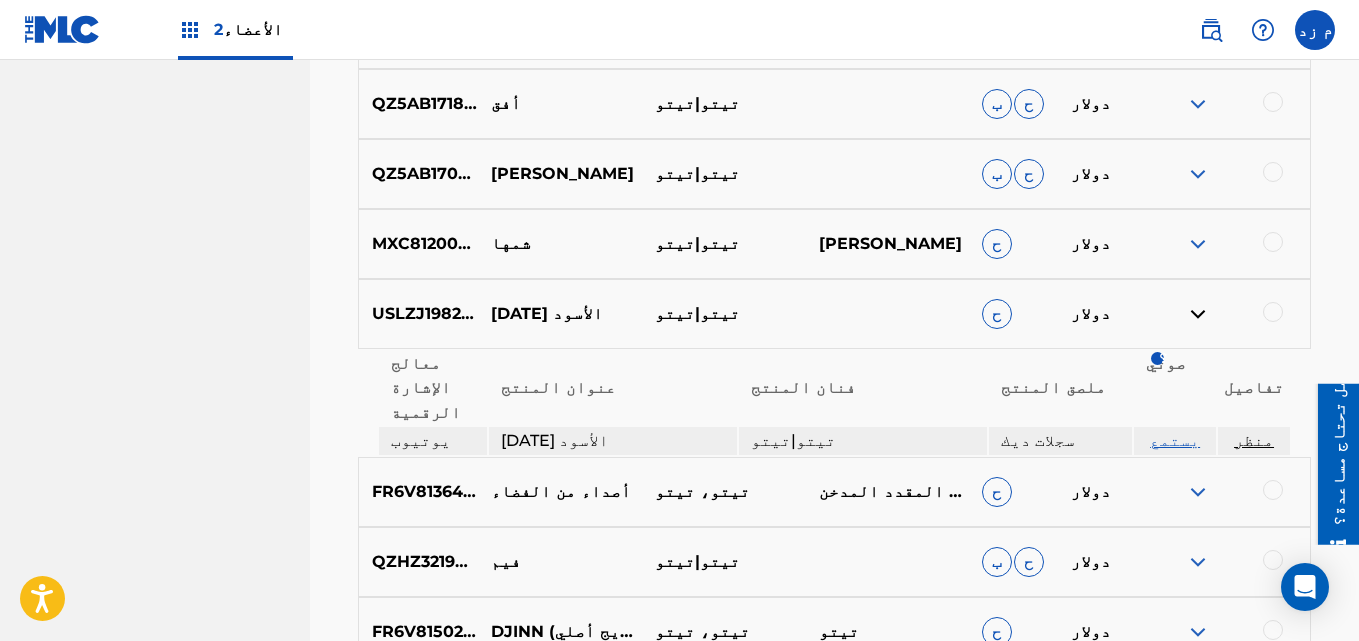 click on "تحميل المزيد من النتائج..." at bounding box center (834, 692) 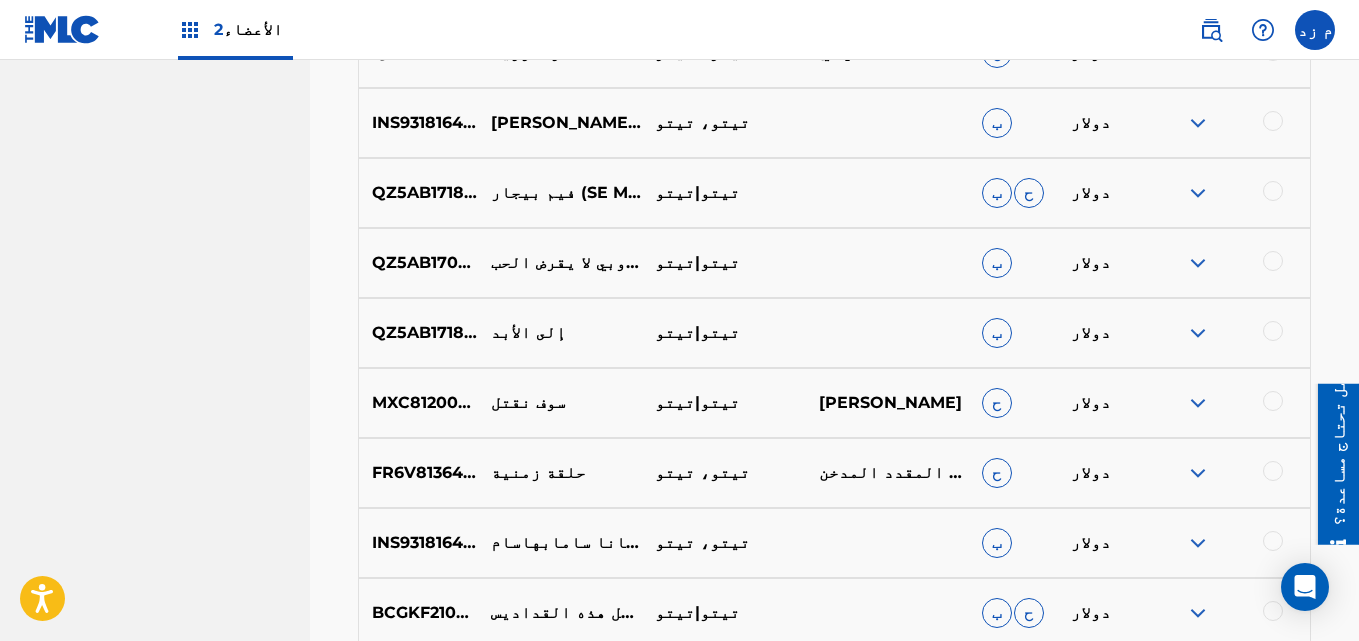 scroll, scrollTop: 2600, scrollLeft: 0, axis: vertical 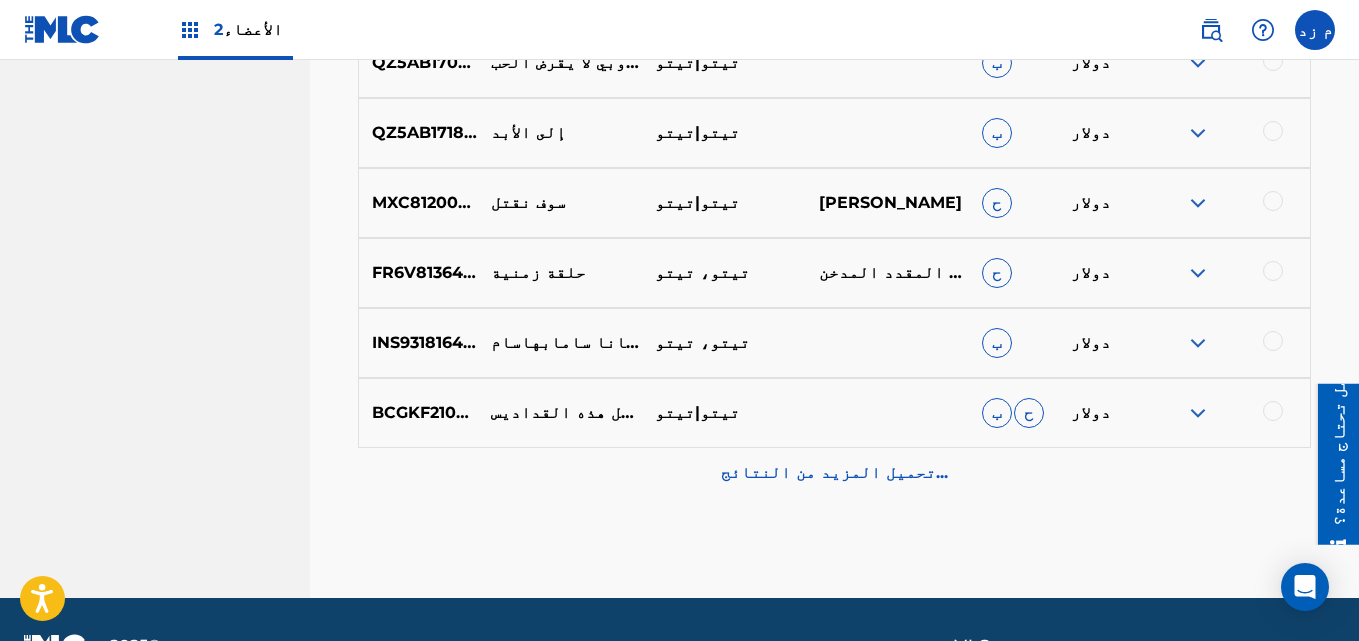 click on "تحميل المزيد من النتائج..." at bounding box center (834, 473) 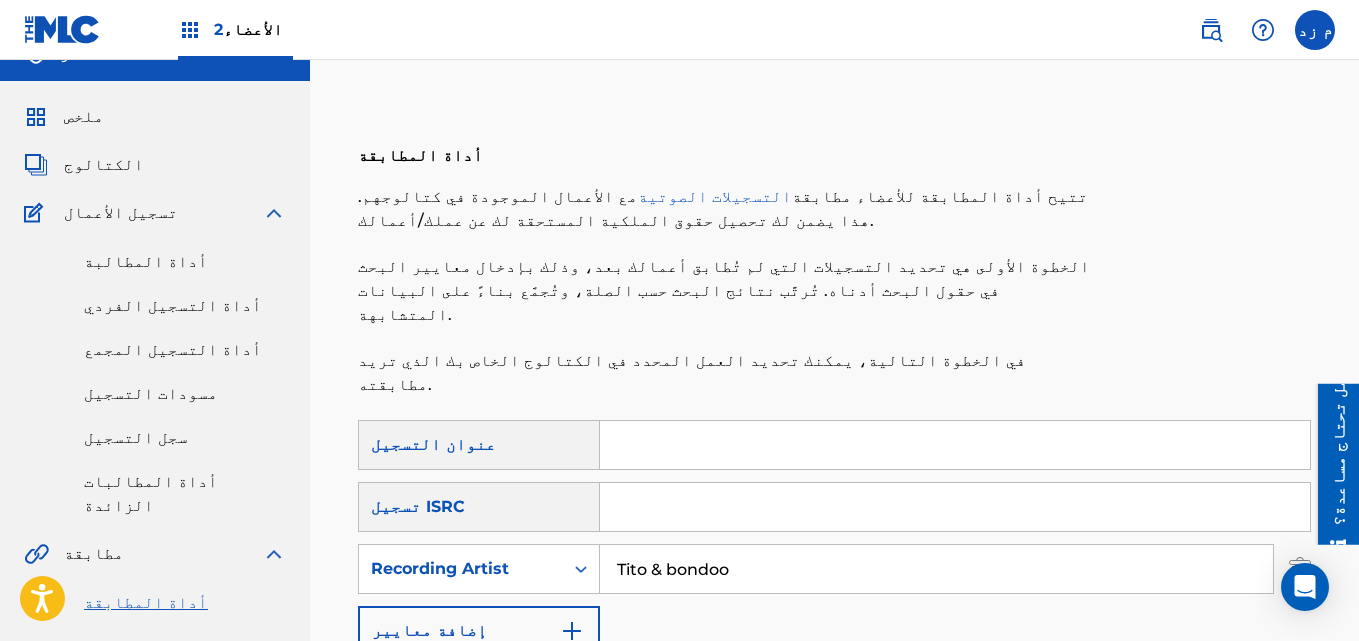 scroll, scrollTop: 0, scrollLeft: 0, axis: both 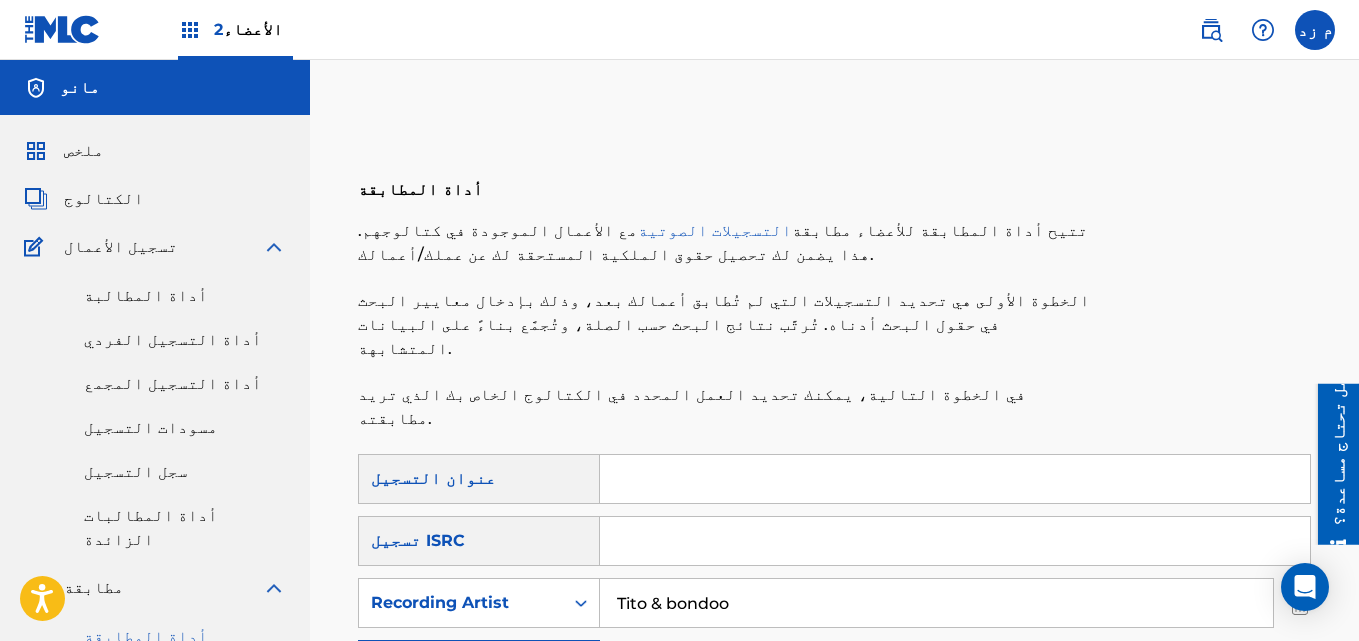 click on "Tito & bondoo" at bounding box center (936, 603) 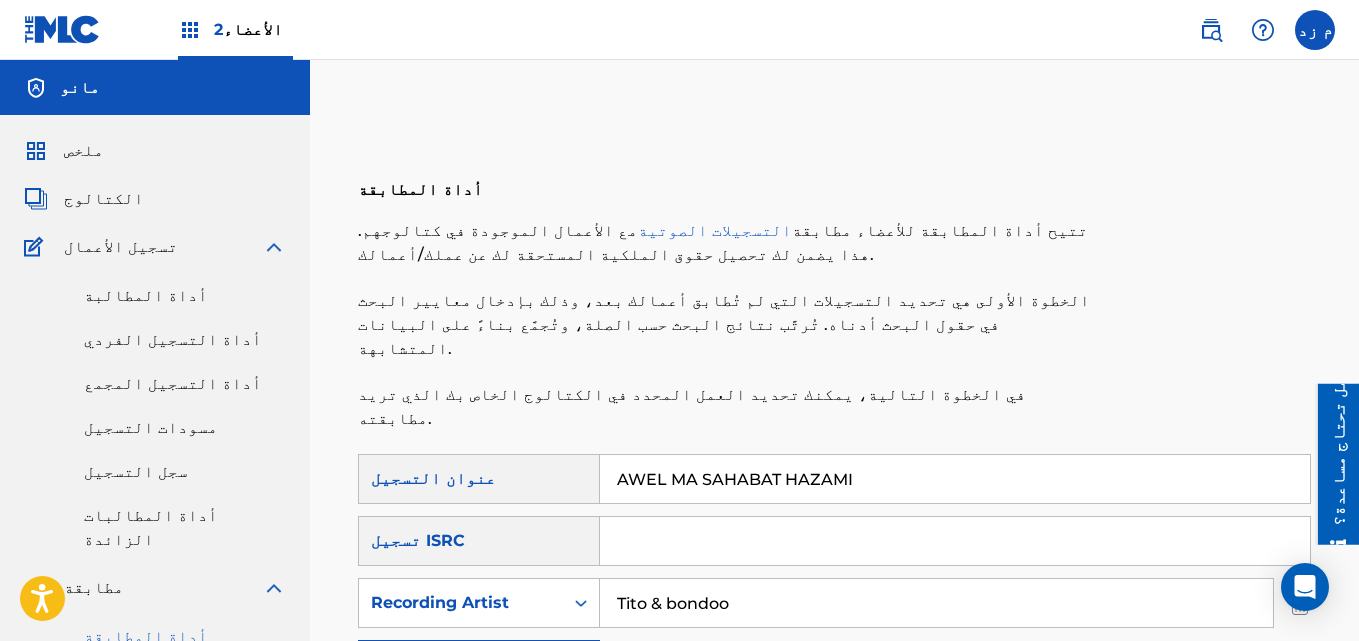 type on "AWEL MA SAHABAT HAZAMI" 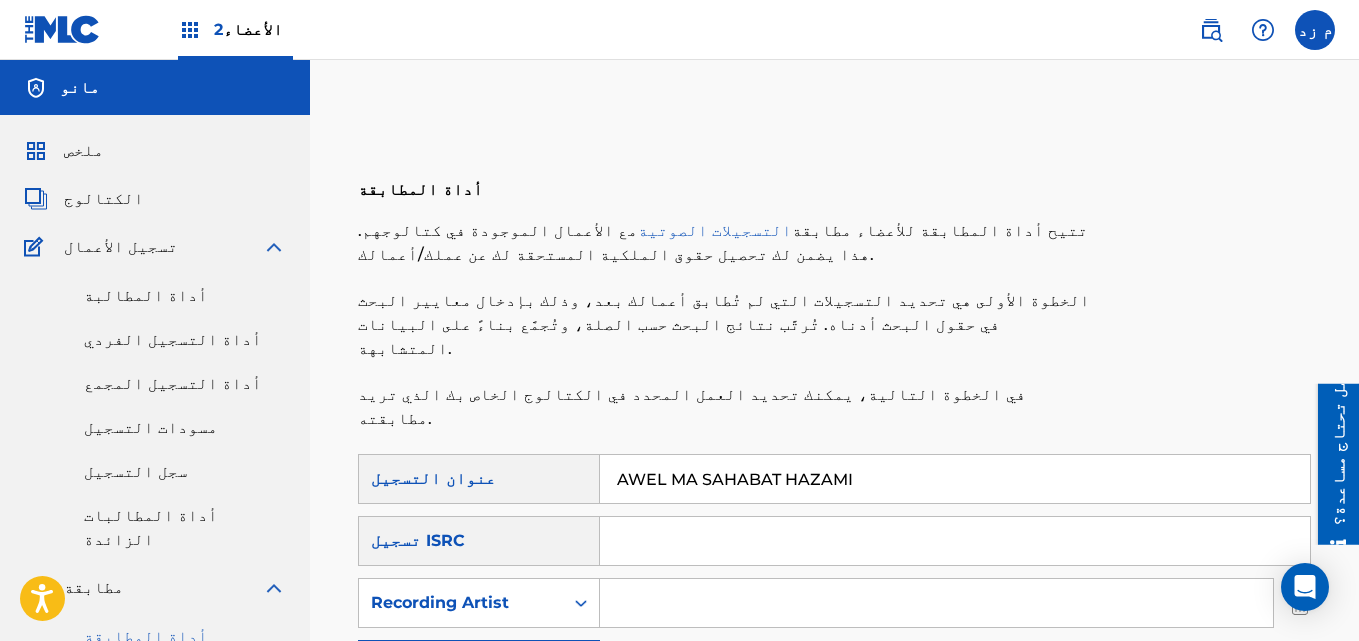 type 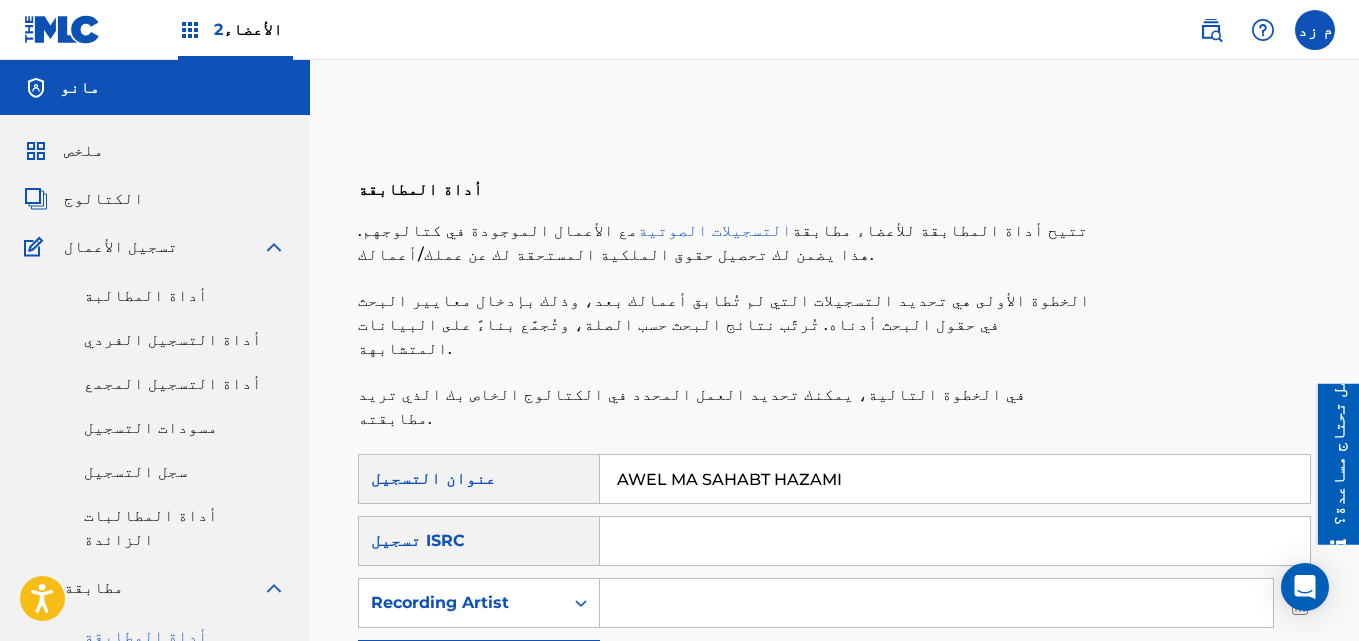 drag, startPoint x: 835, startPoint y: 429, endPoint x: 845, endPoint y: 430, distance: 10.049875 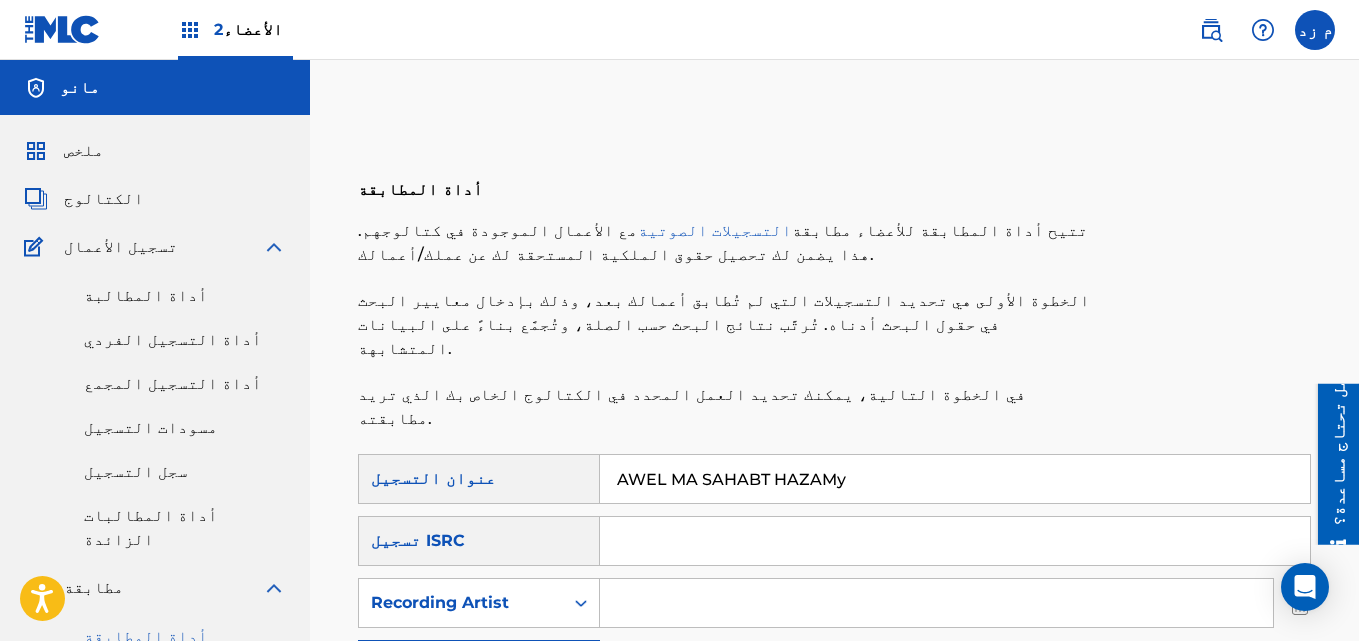 type on "AWEL MA SAHABT HAZAMy" 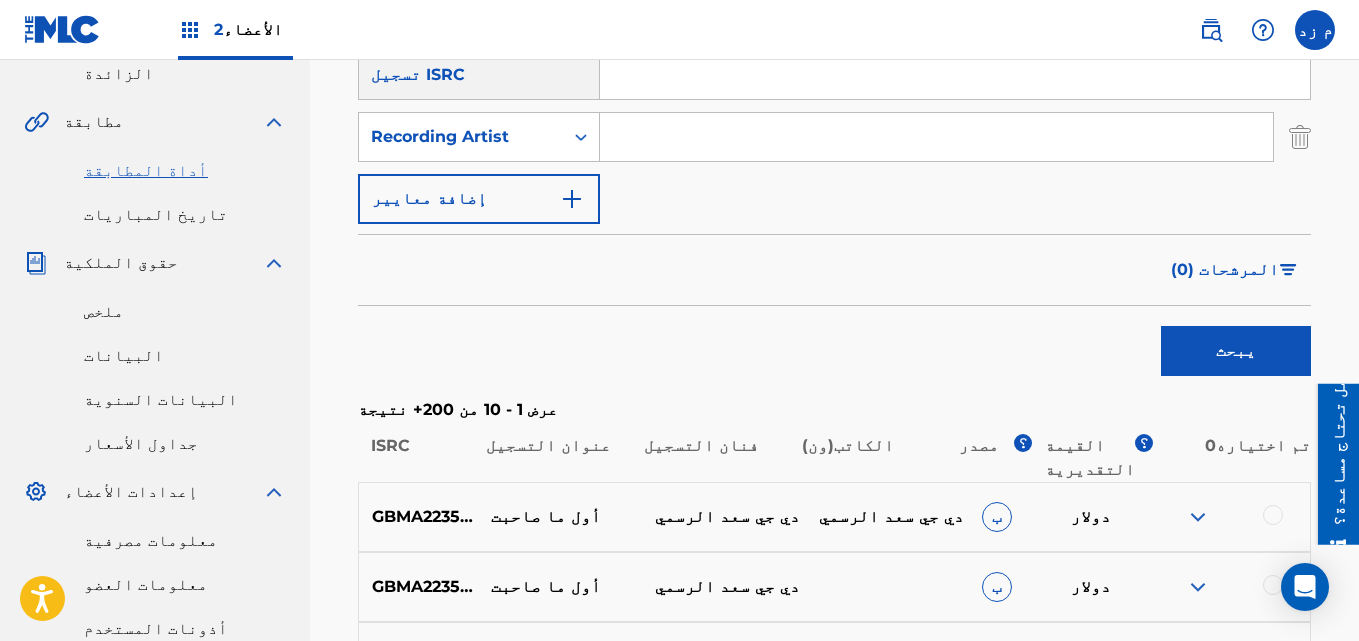 scroll, scrollTop: 500, scrollLeft: 0, axis: vertical 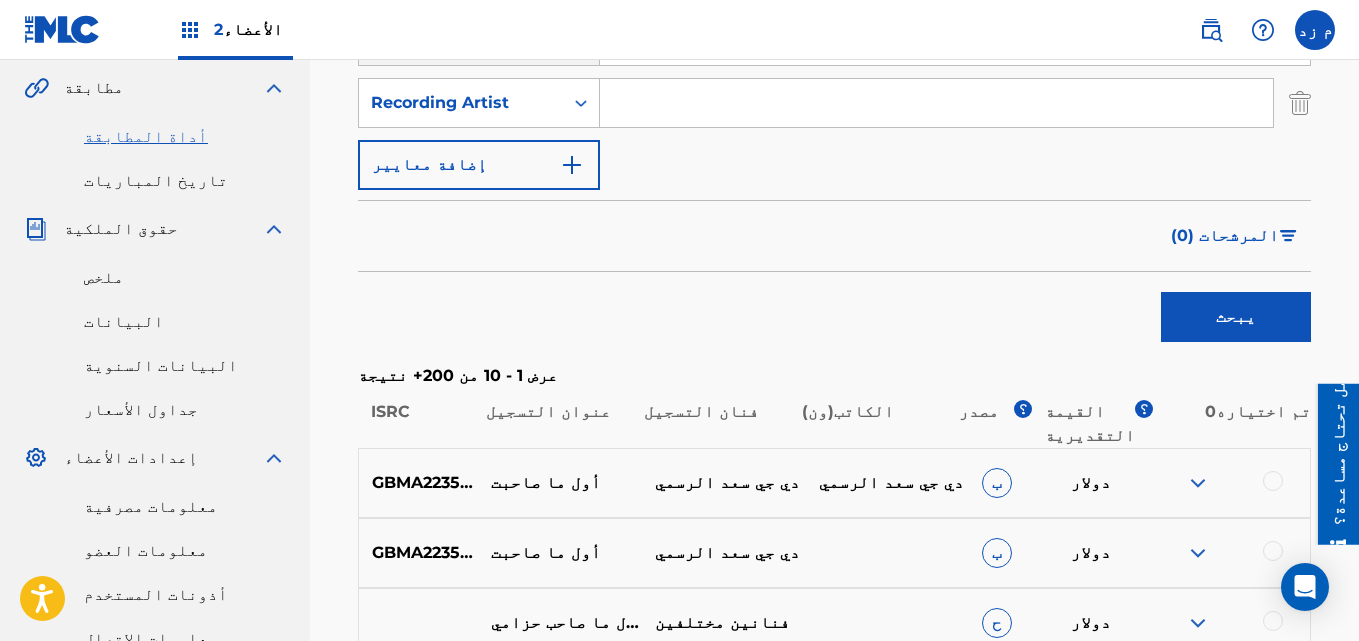 click at bounding box center (1228, 483) 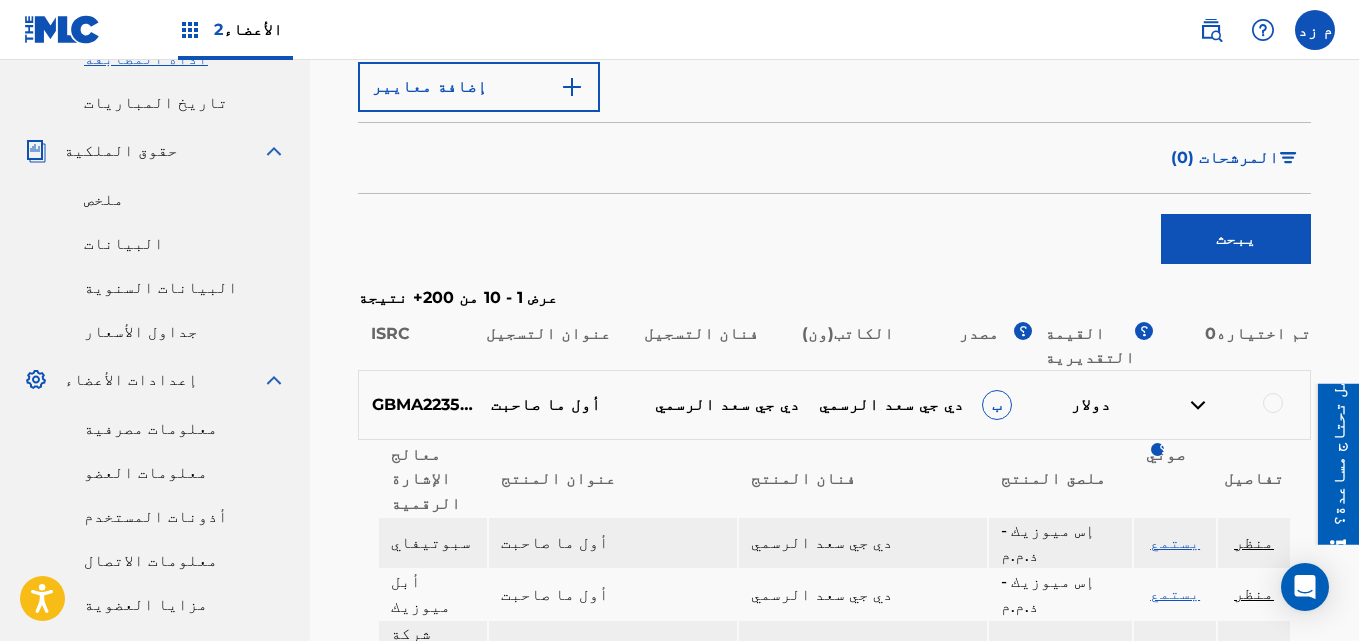 scroll, scrollTop: 600, scrollLeft: 0, axis: vertical 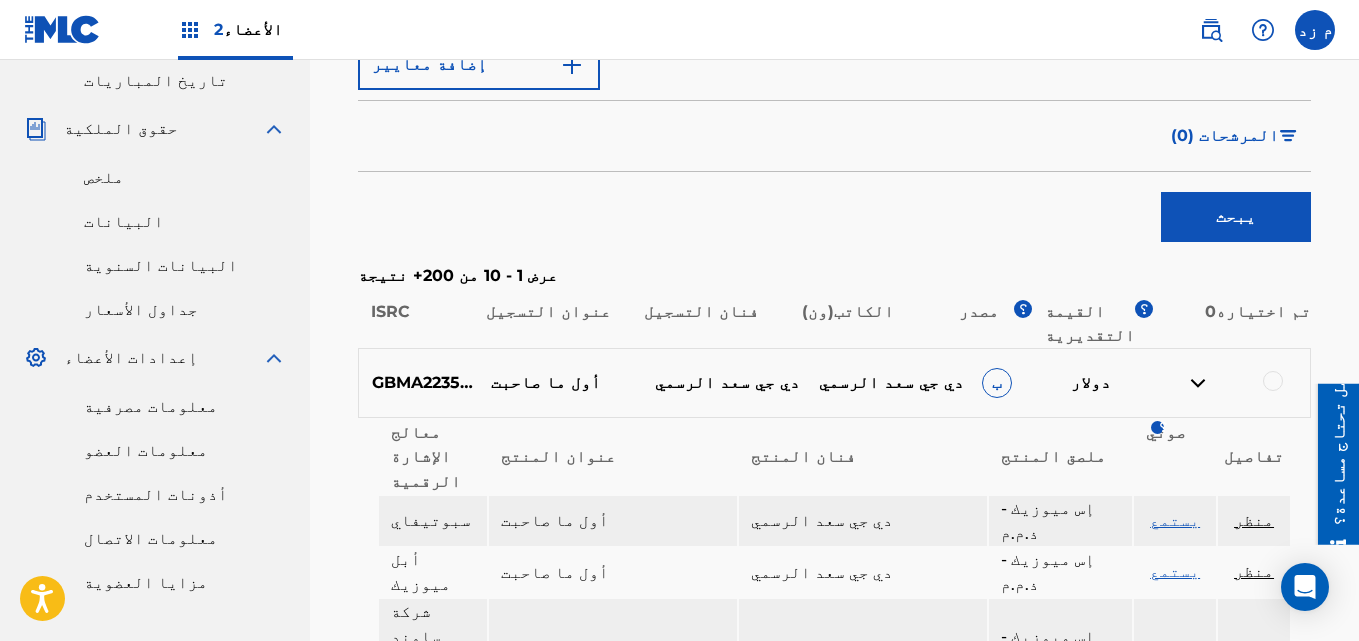 click on "يستمع" at bounding box center [1175, 520] 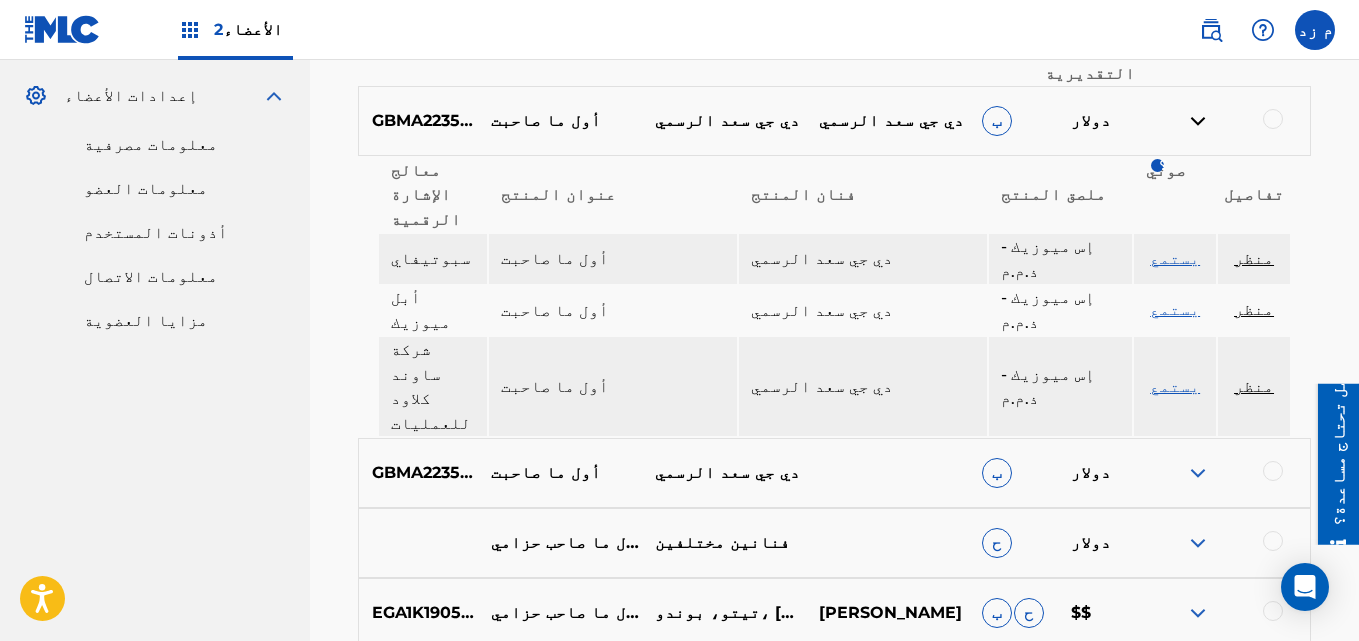 scroll, scrollTop: 900, scrollLeft: 0, axis: vertical 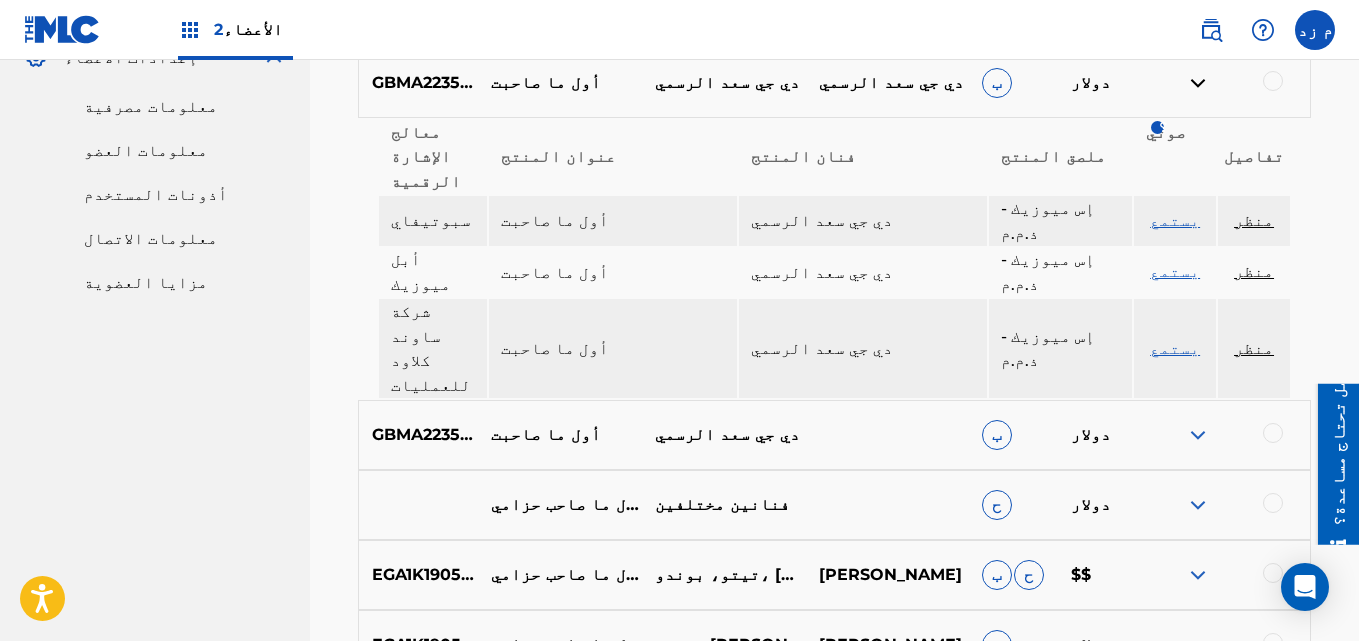 click at bounding box center (1198, 435) 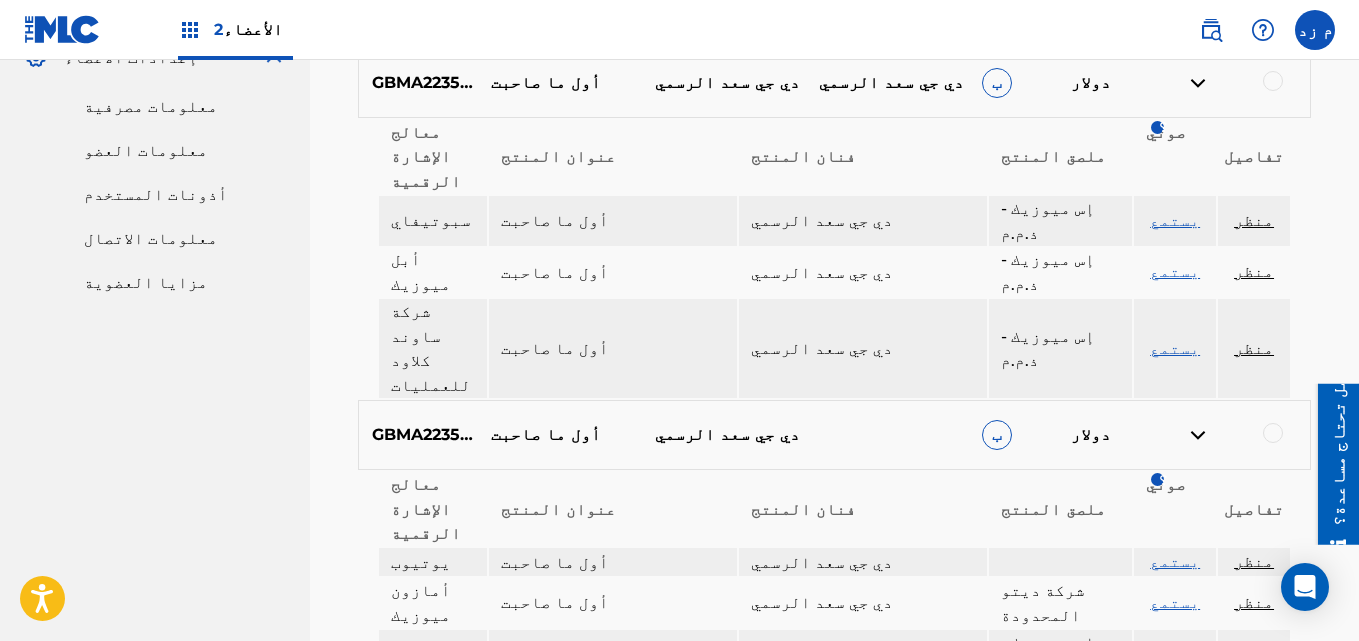 click on "يستمع" at bounding box center [1175, 561] 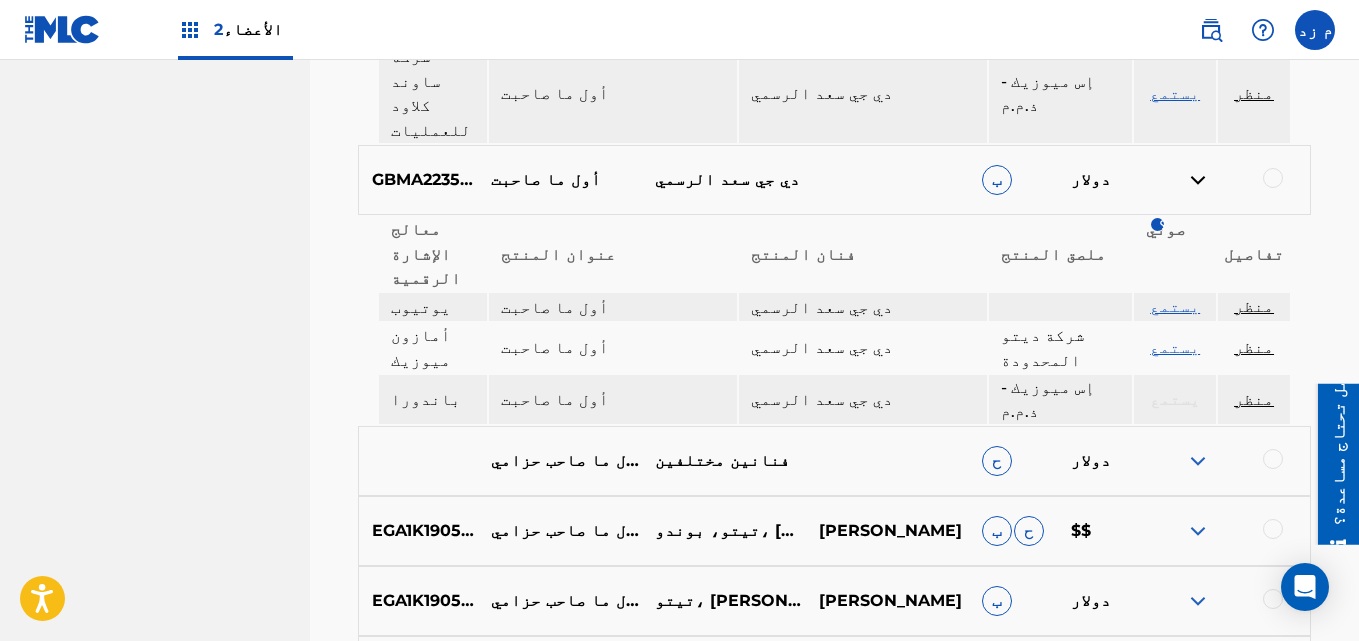 scroll, scrollTop: 1200, scrollLeft: 0, axis: vertical 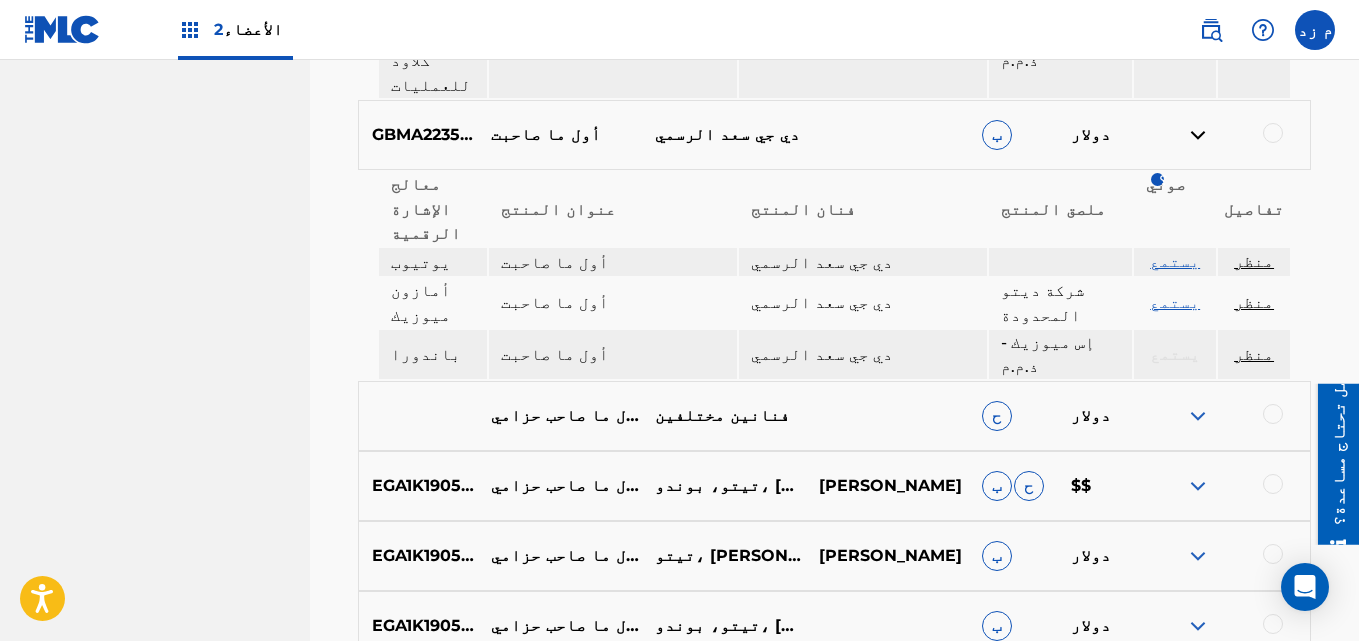 click at bounding box center (1198, 486) 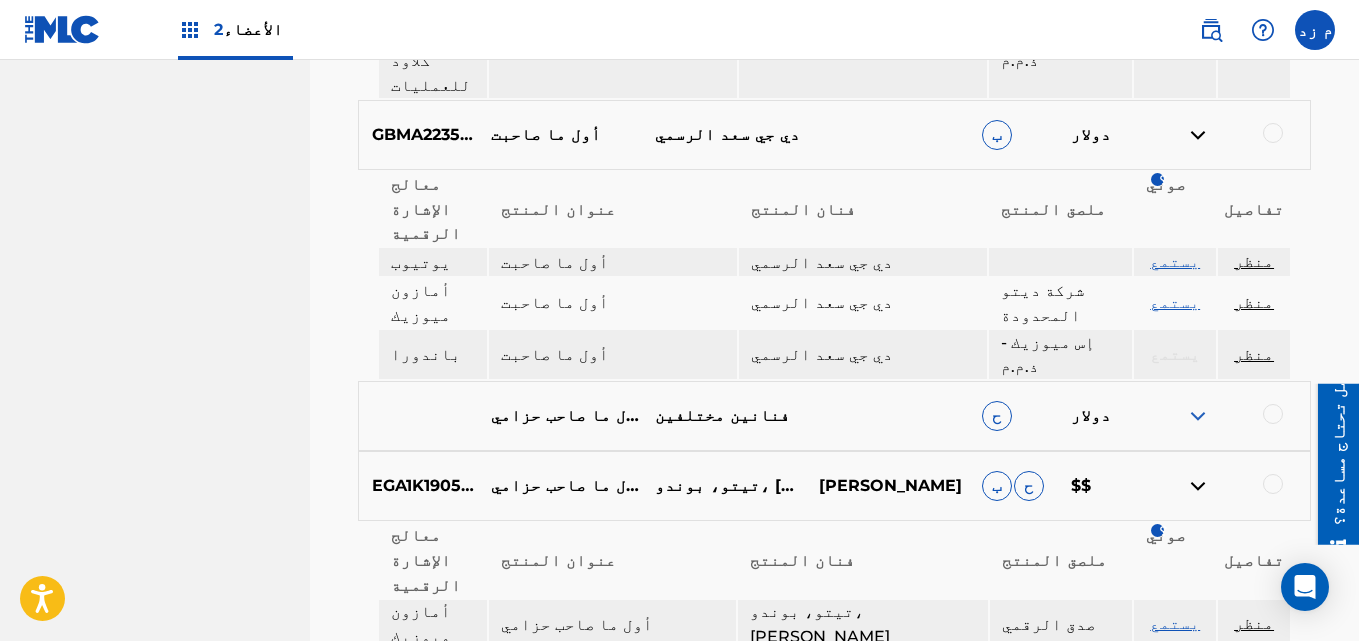 click at bounding box center (1198, 738) 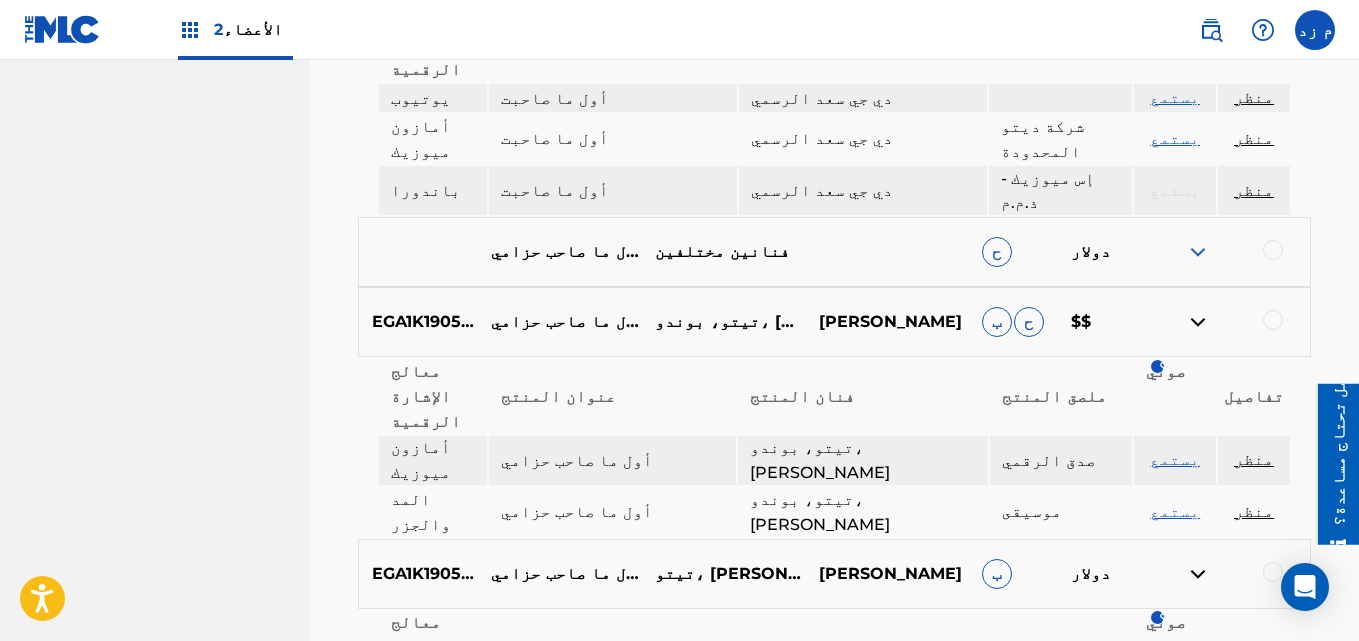 scroll, scrollTop: 1400, scrollLeft: 0, axis: vertical 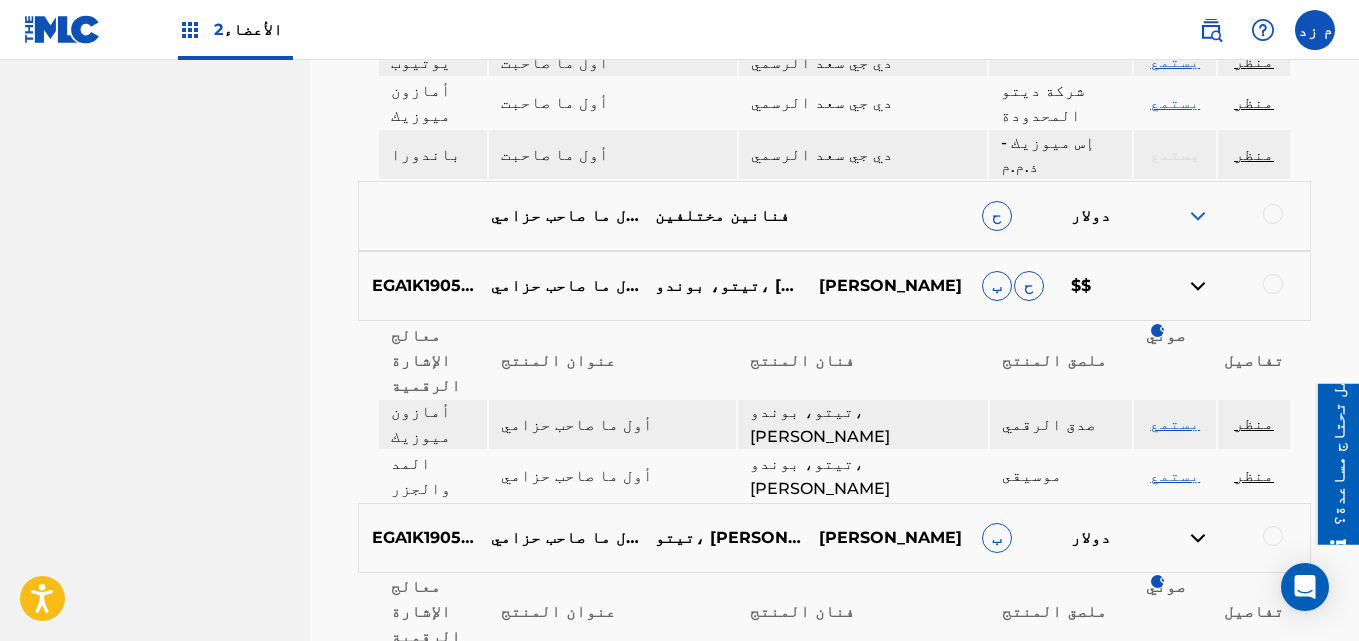 click at bounding box center (1198, 737) 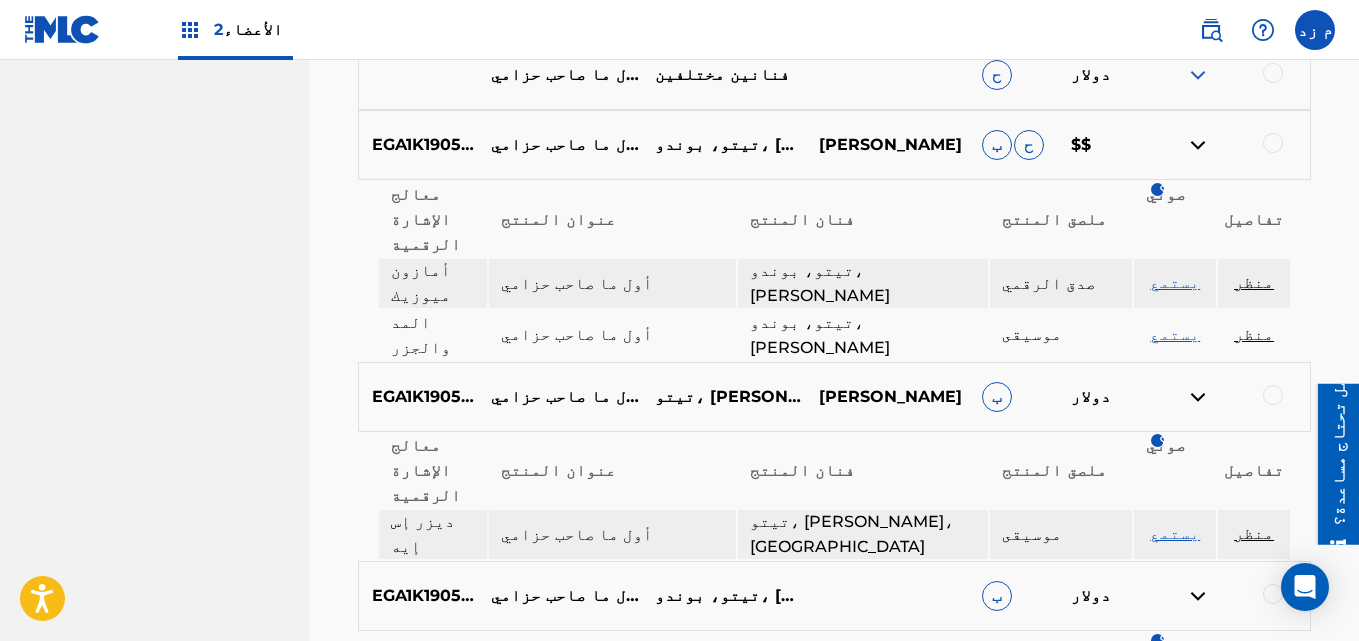 scroll, scrollTop: 1600, scrollLeft: 0, axis: vertical 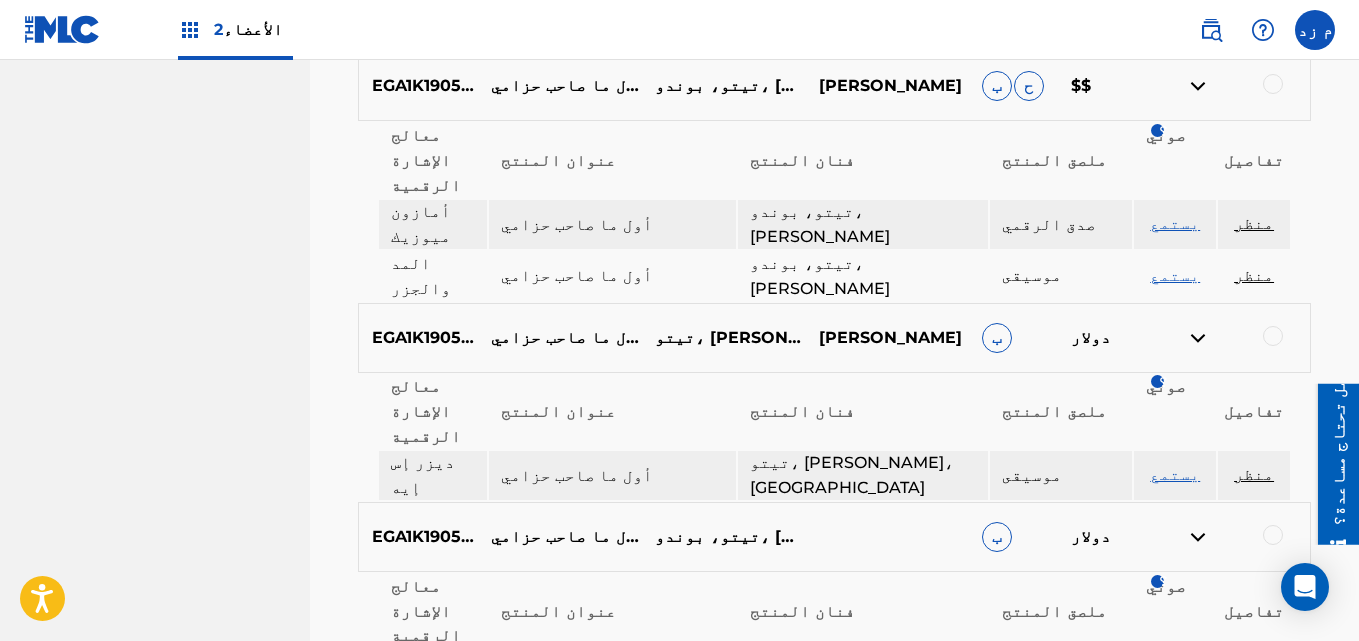 click at bounding box center [1198, 737] 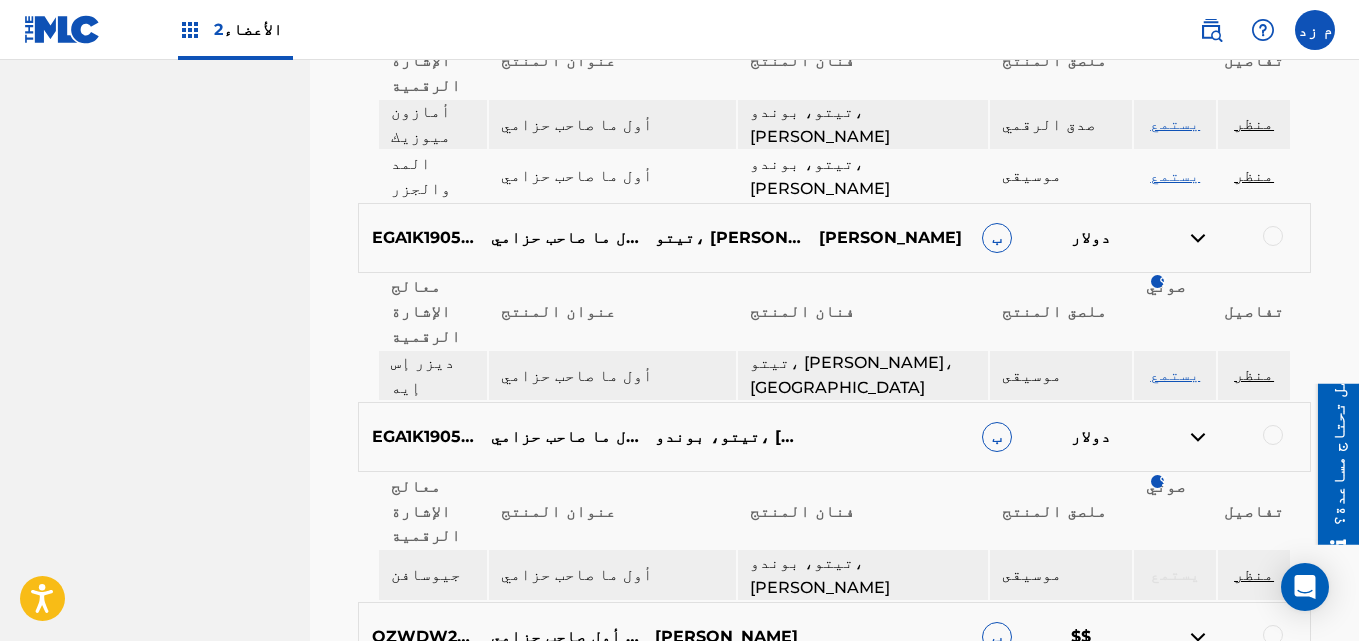 click on "يستمع" at bounding box center [1176, 763] 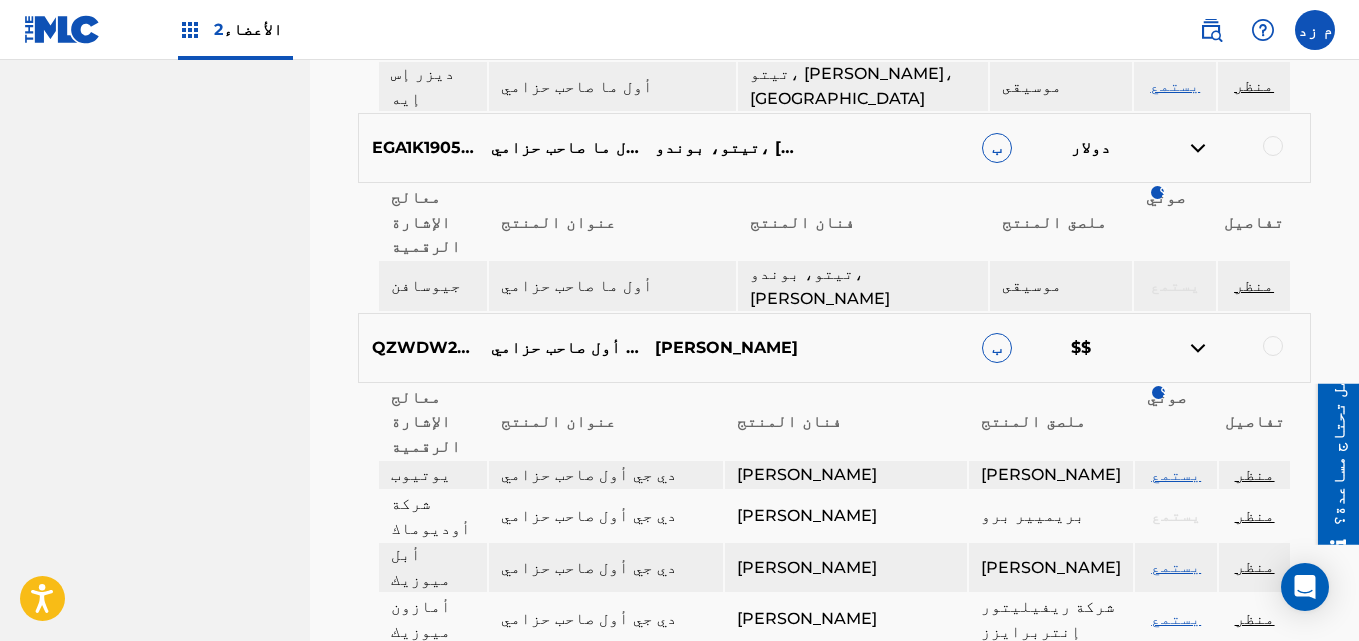 scroll, scrollTop: 2070, scrollLeft: 0, axis: vertical 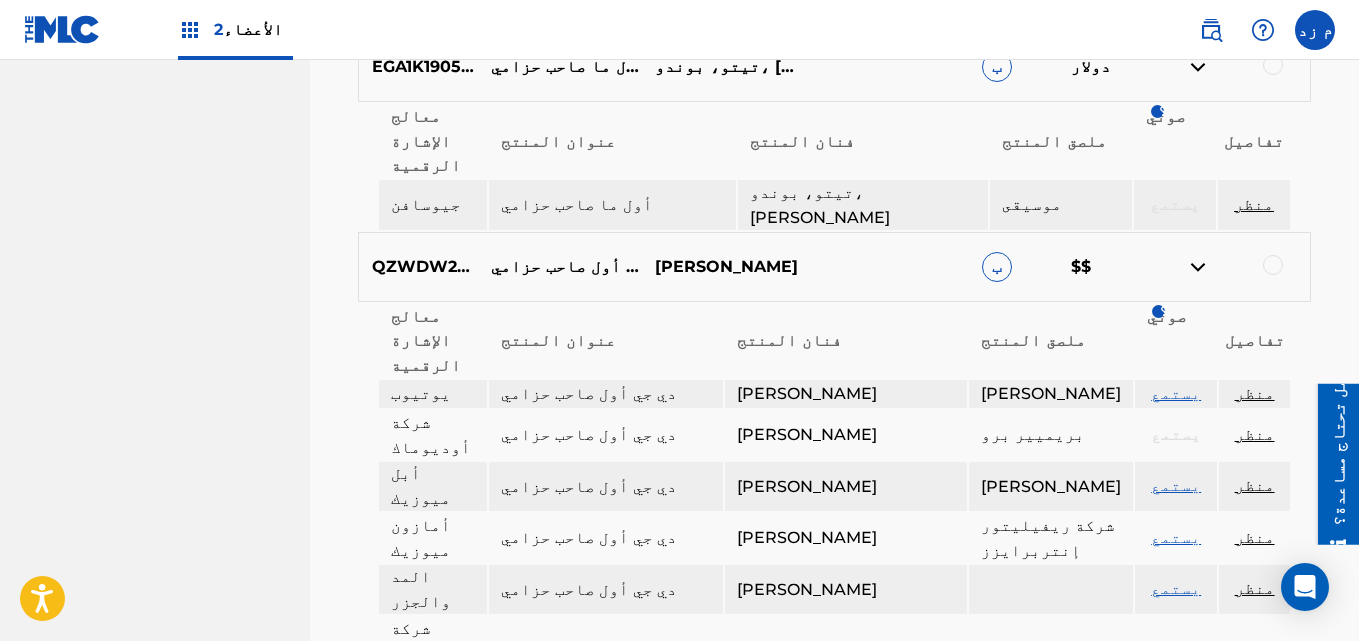 click at bounding box center (1198, 752) 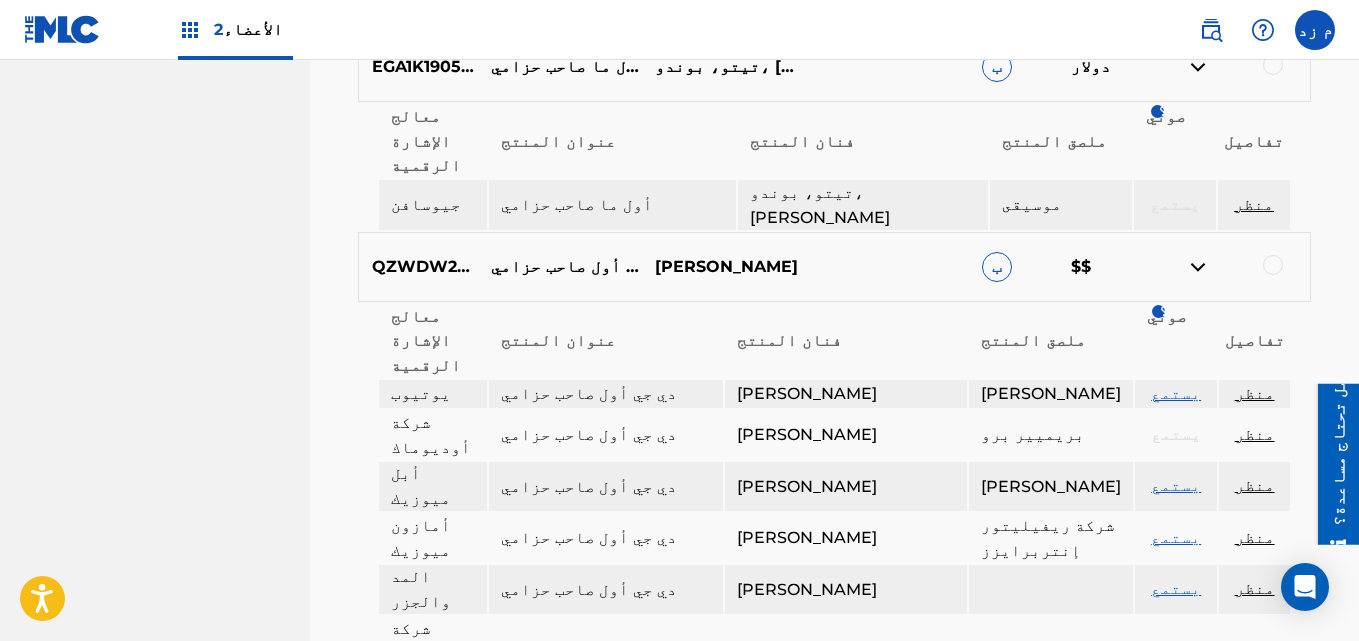 click on "يستمع" at bounding box center [1176, 1113] 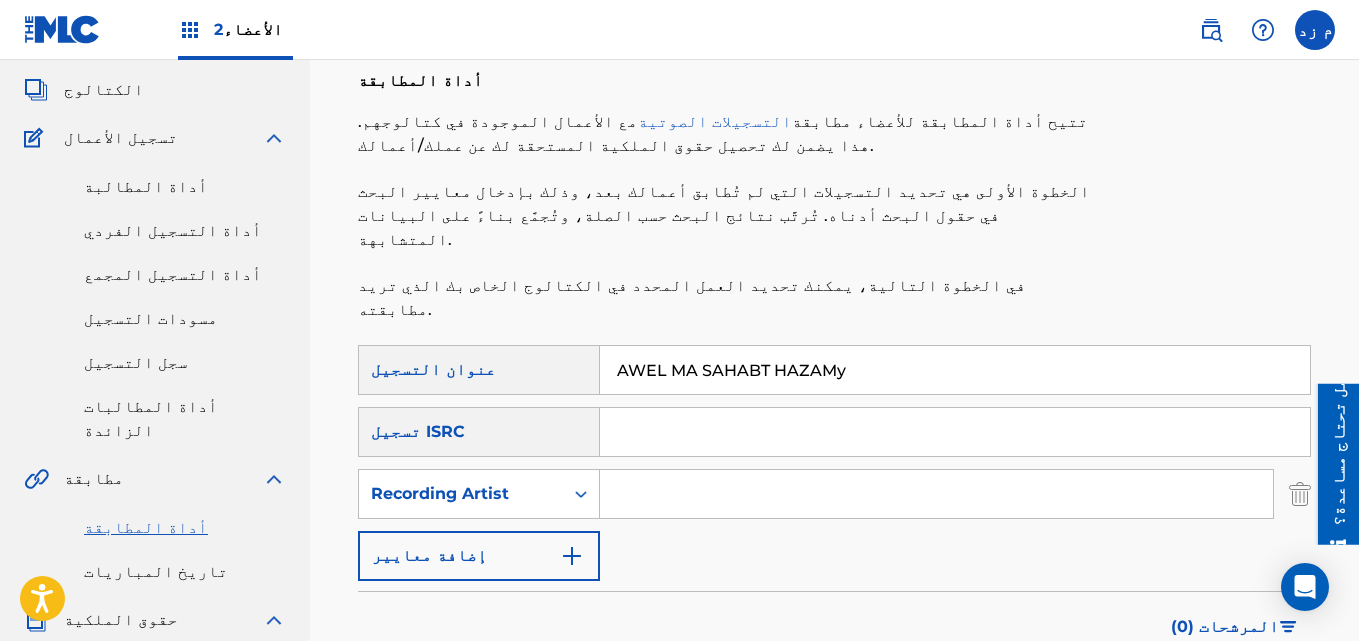 scroll, scrollTop: 0, scrollLeft: 0, axis: both 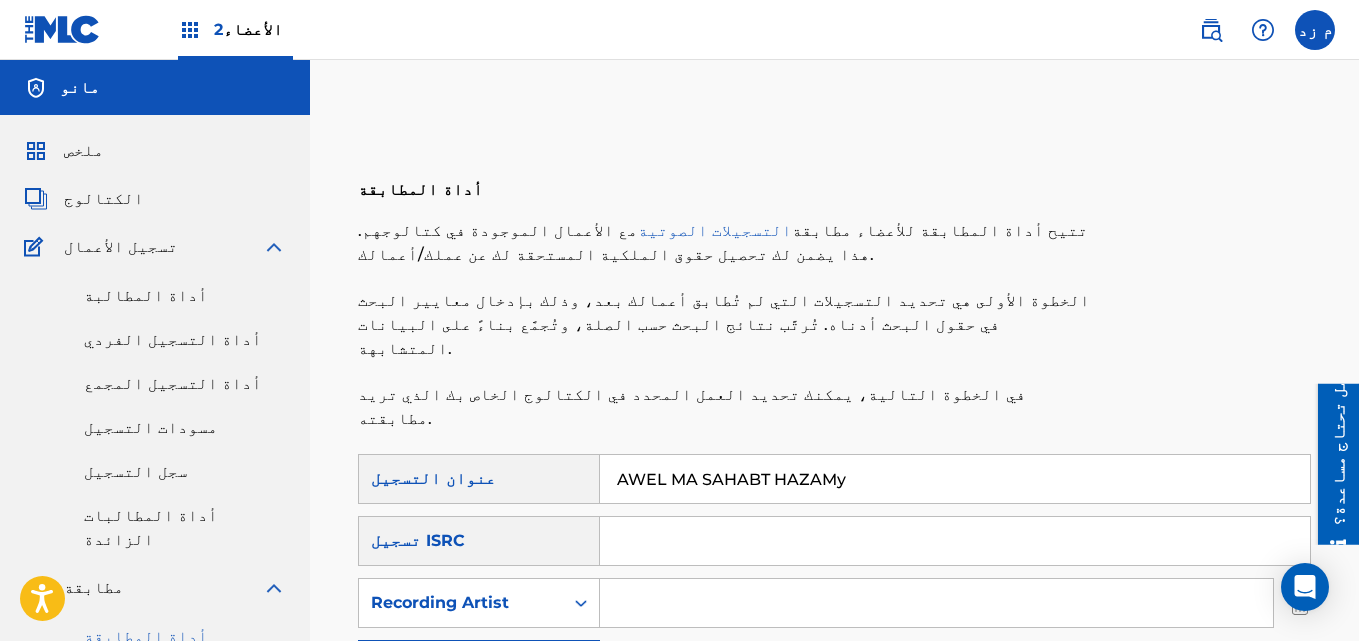 click on "AWEL MA SAHABT HAZAMy" at bounding box center (955, 479) 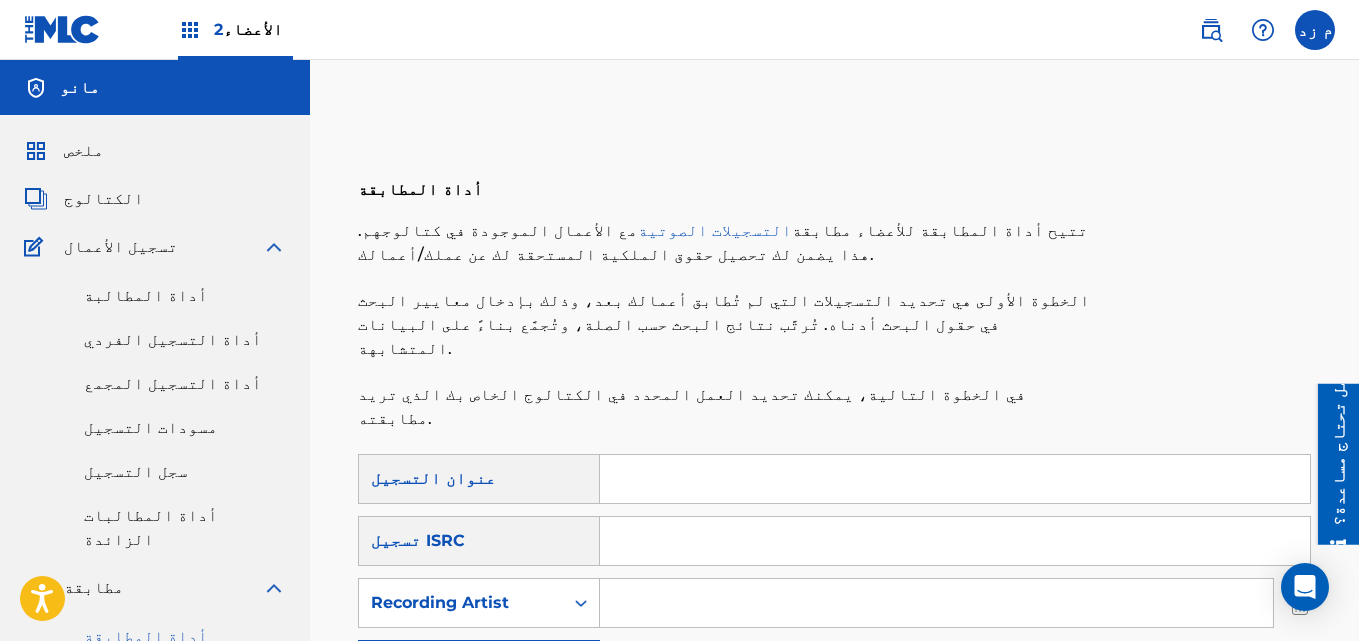 type 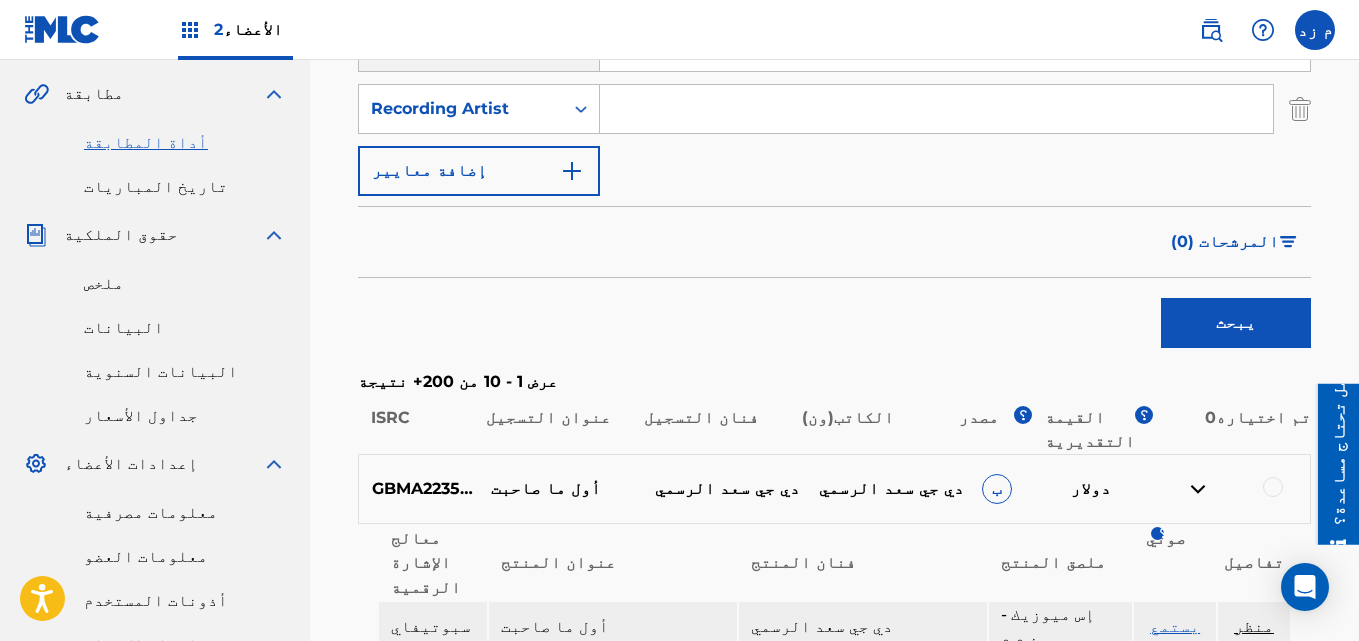 scroll, scrollTop: 500, scrollLeft: 0, axis: vertical 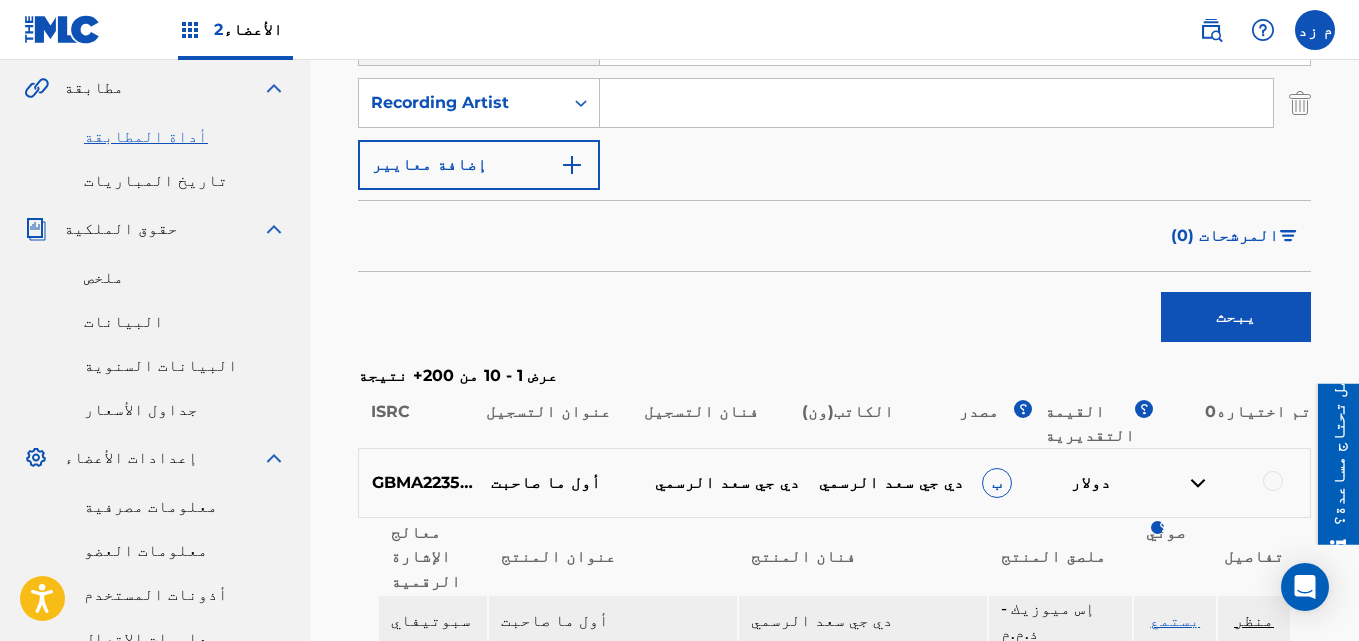 type on "EGA261903723" 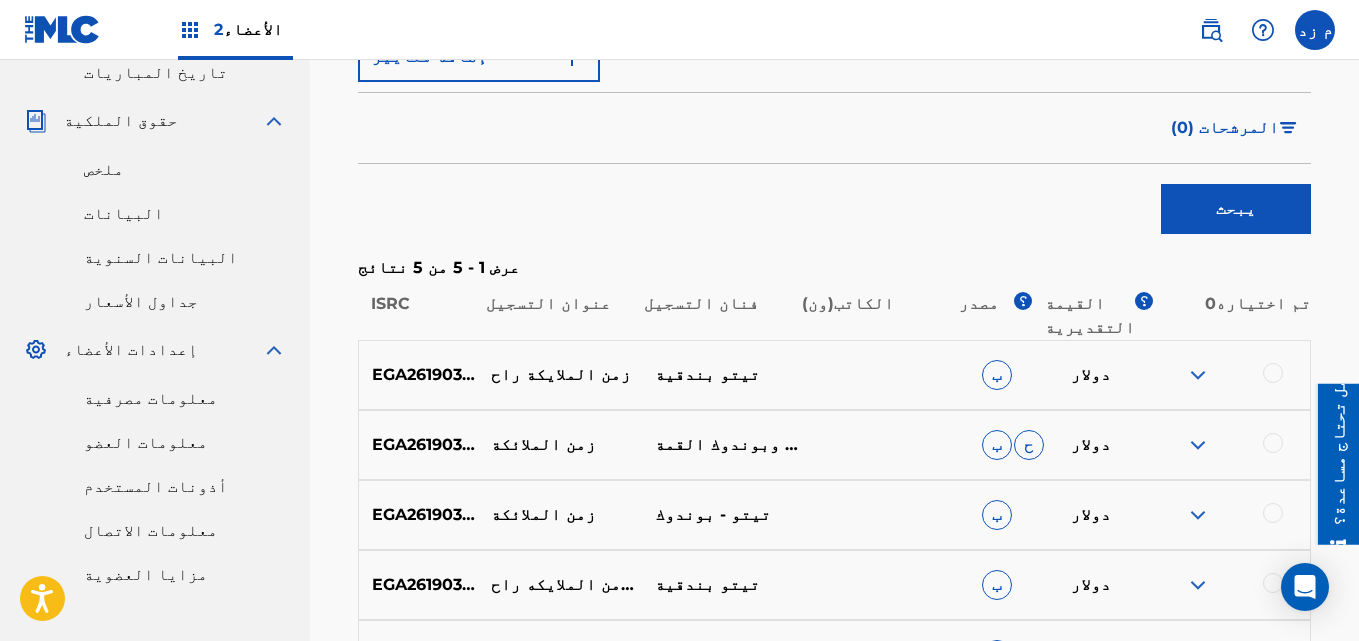 scroll, scrollTop: 600, scrollLeft: 0, axis: vertical 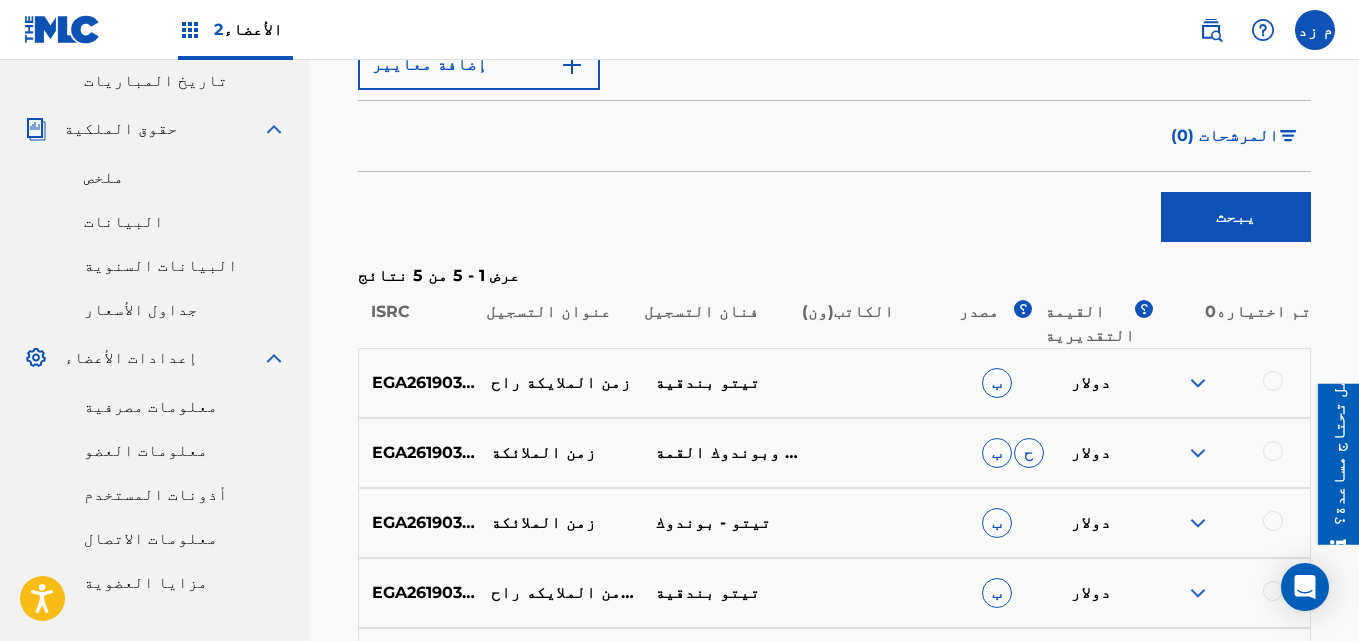 click at bounding box center [1198, 383] 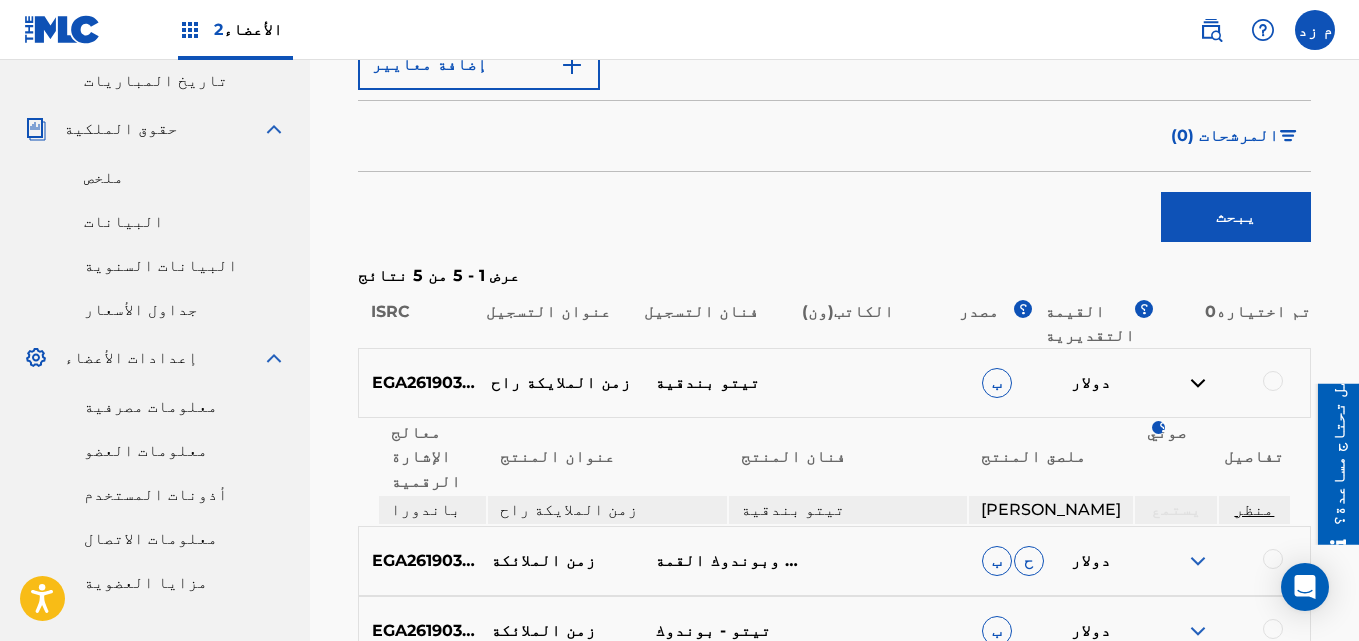 click at bounding box center [1198, 561] 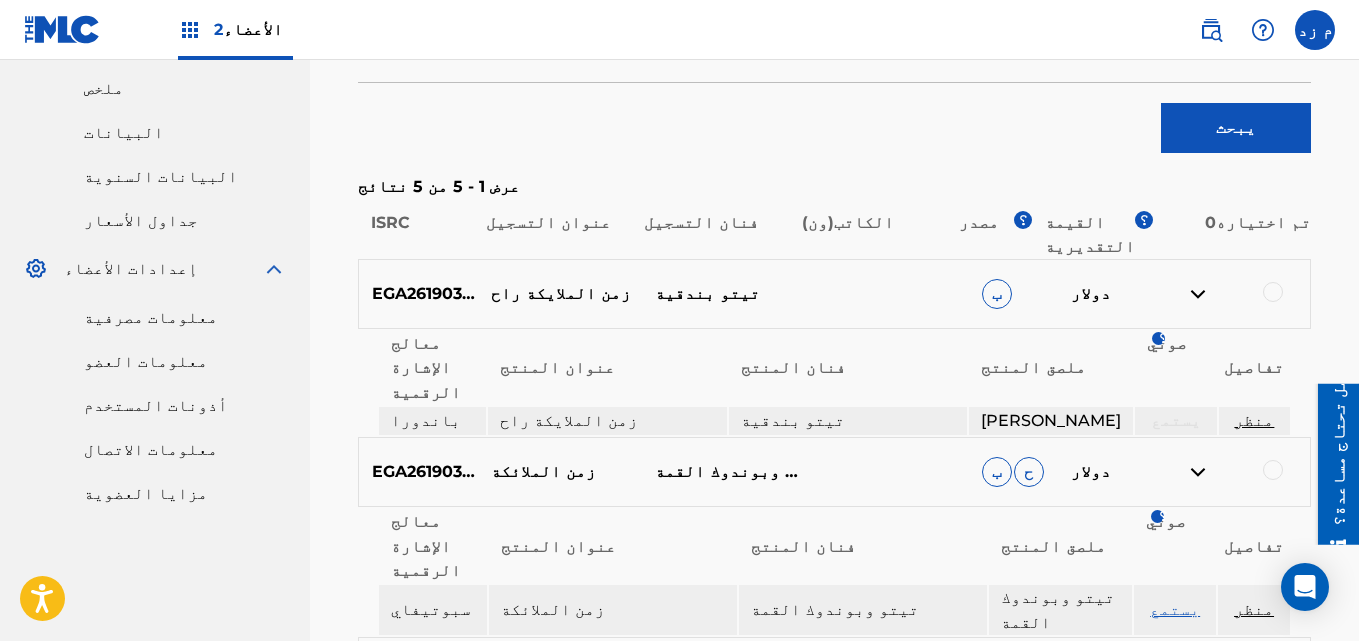 scroll, scrollTop: 800, scrollLeft: 0, axis: vertical 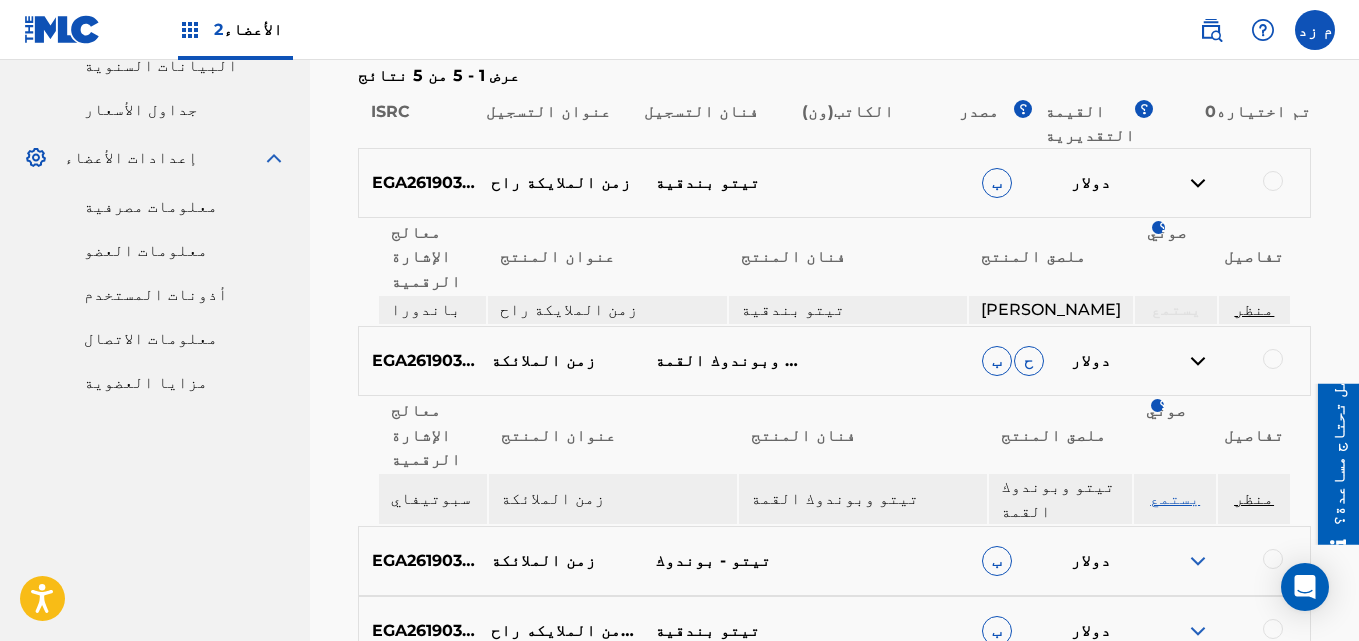 click on "يستمع" at bounding box center [1175, 498] 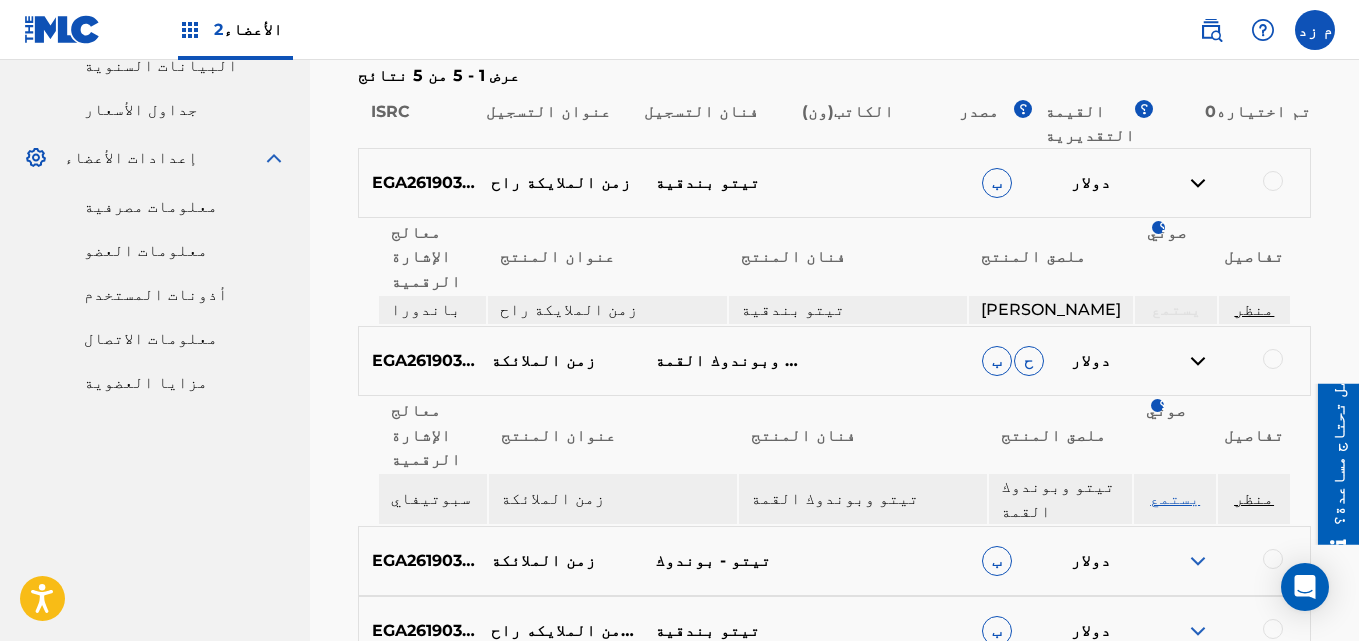 click at bounding box center [1198, 561] 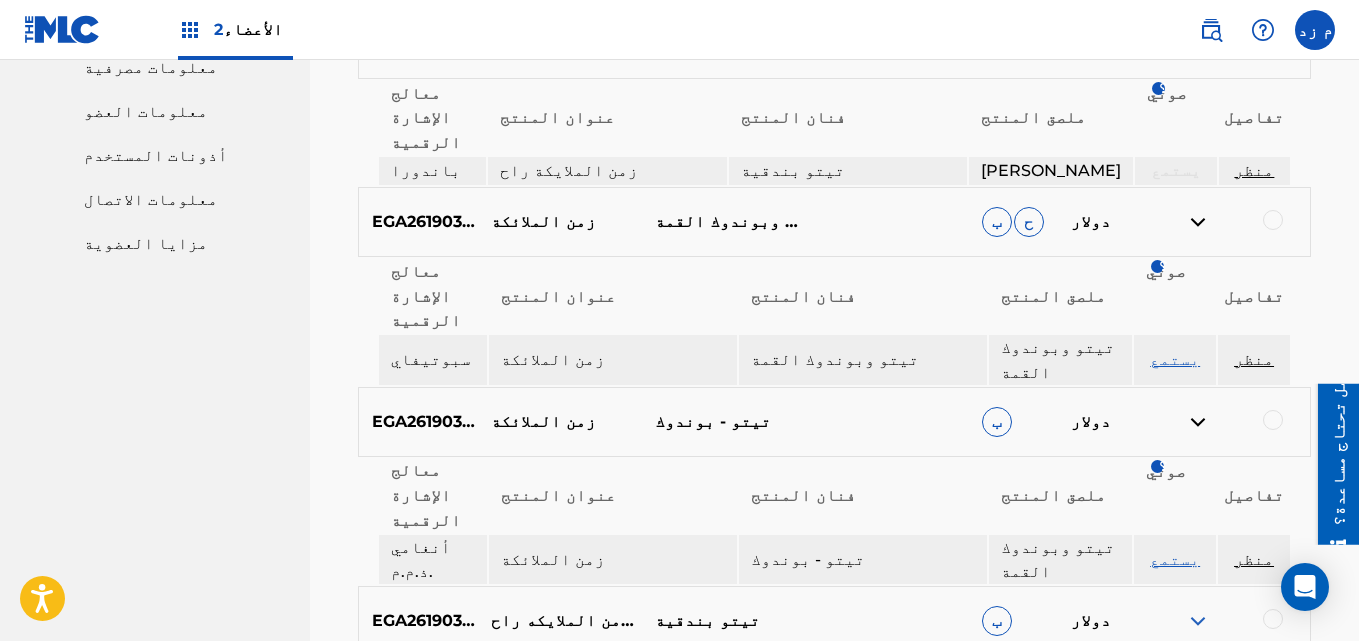scroll, scrollTop: 1000, scrollLeft: 0, axis: vertical 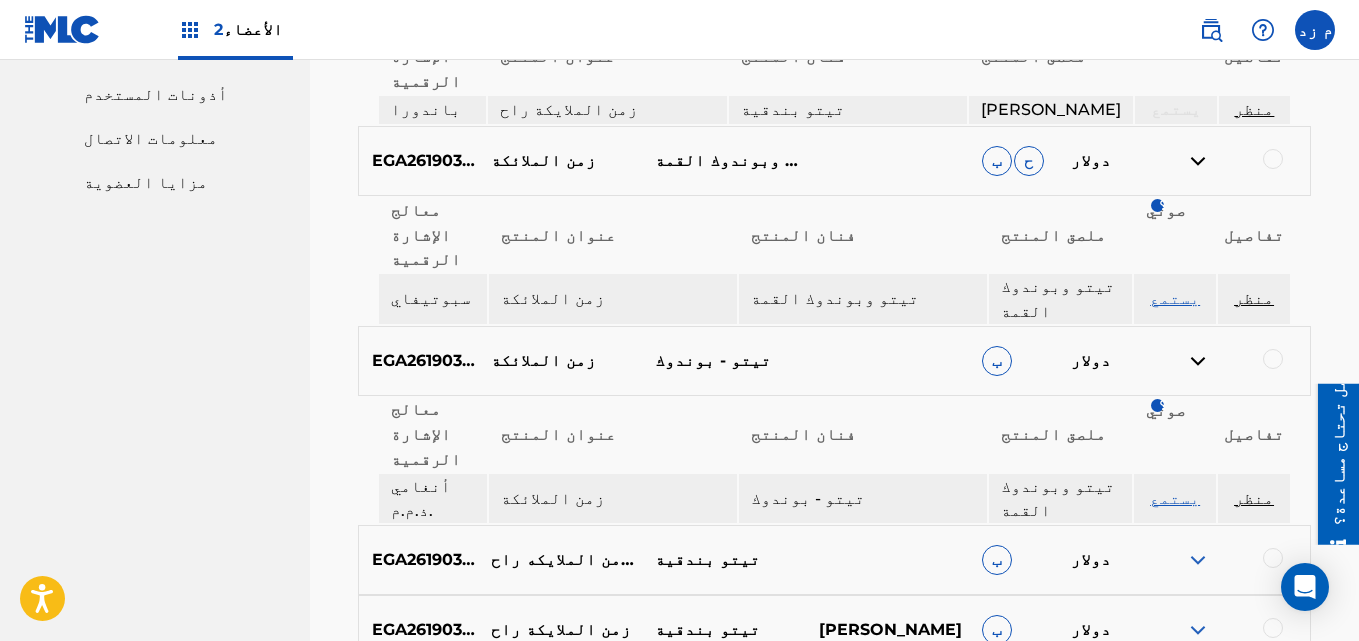 click at bounding box center [1198, 560] 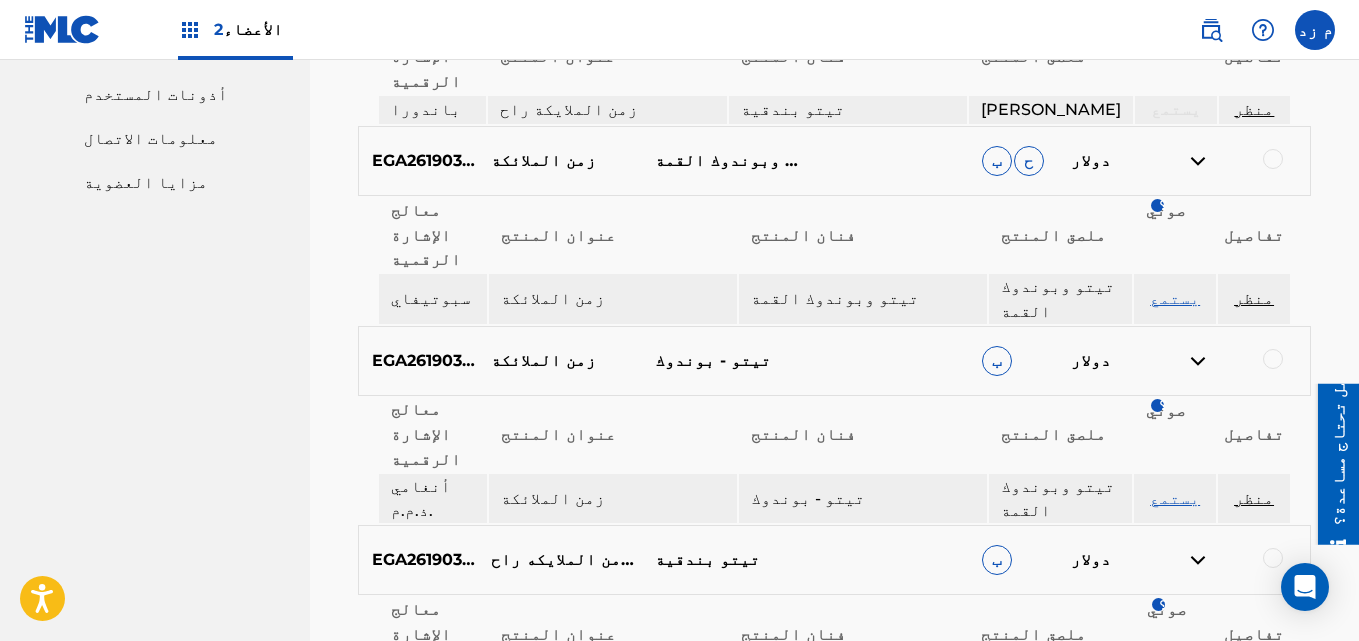 click on "يستمع" at bounding box center [1176, 697] 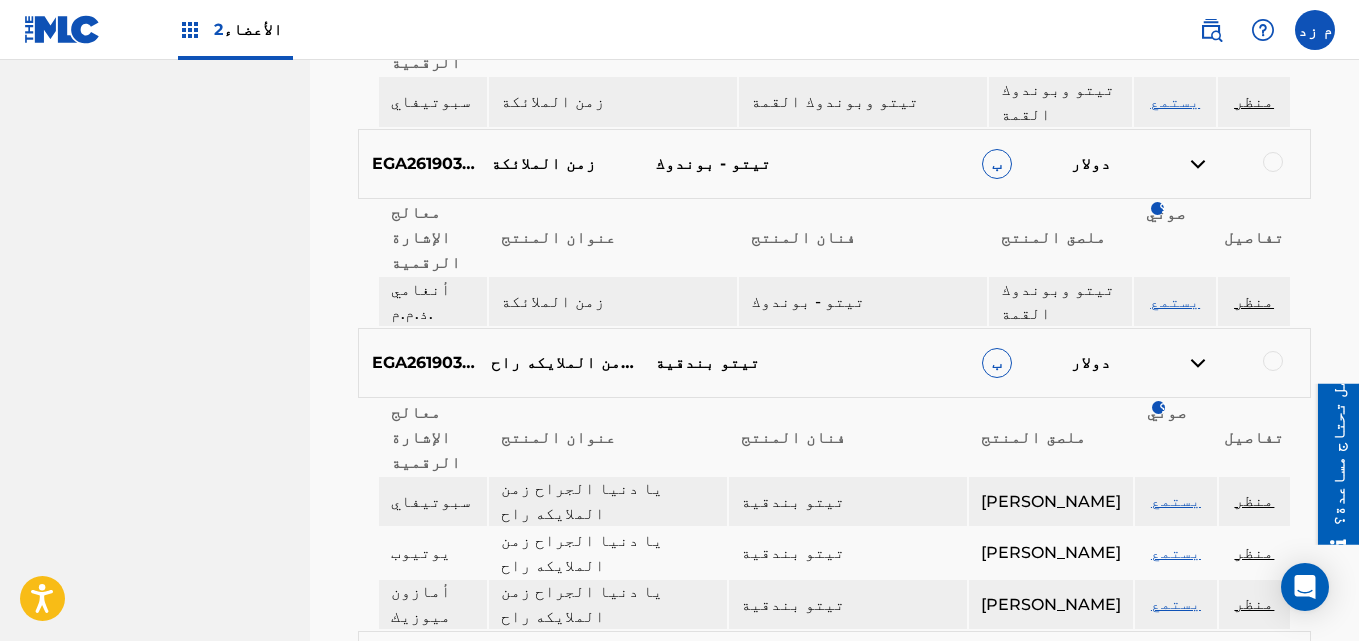 scroll, scrollTop: 1199, scrollLeft: 0, axis: vertical 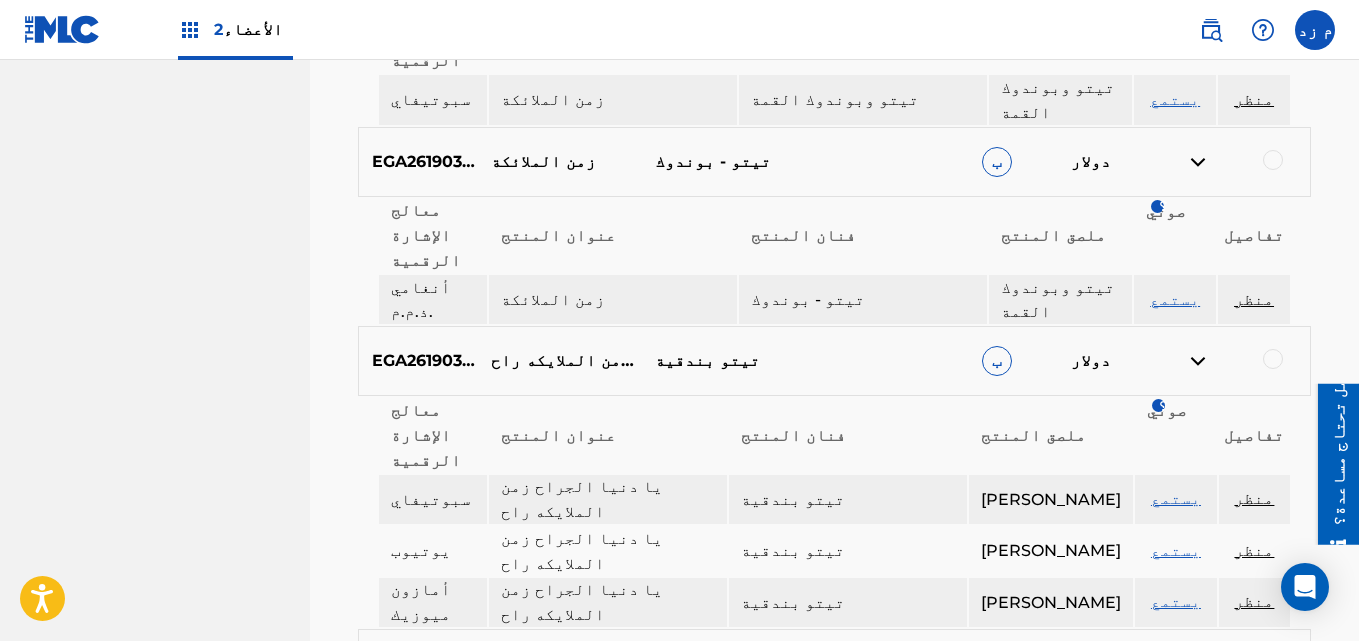 click at bounding box center (1198, 664) 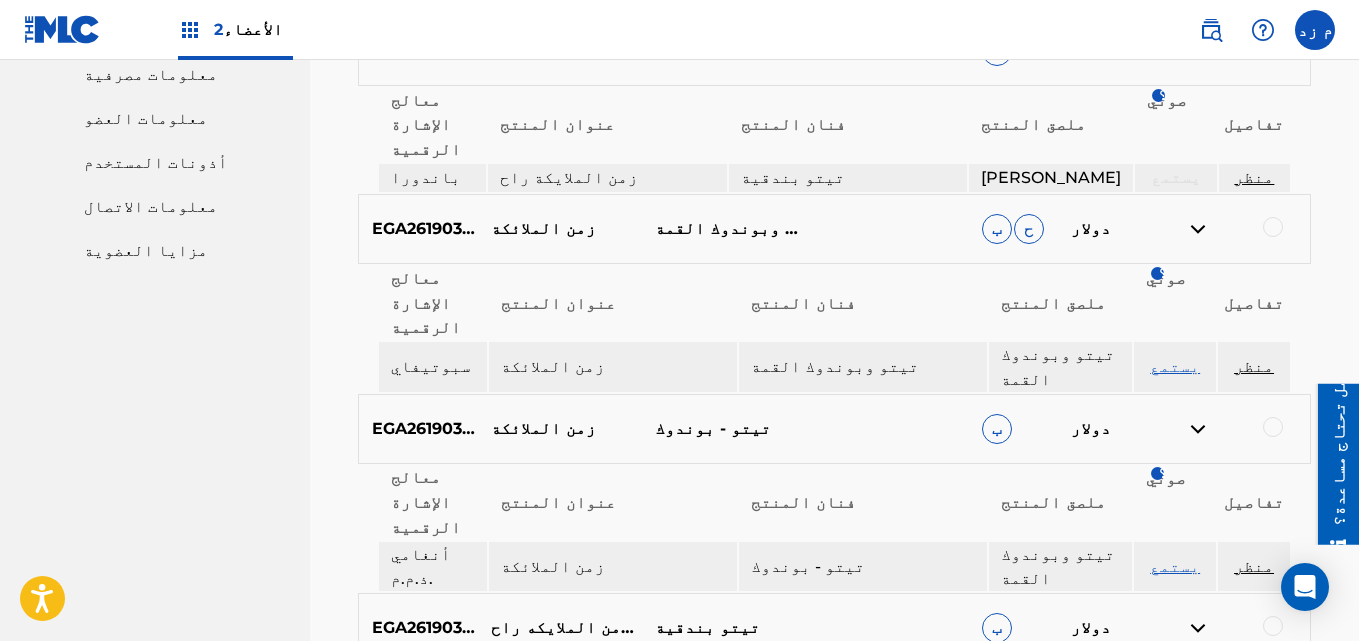 scroll, scrollTop: 899, scrollLeft: 0, axis: vertical 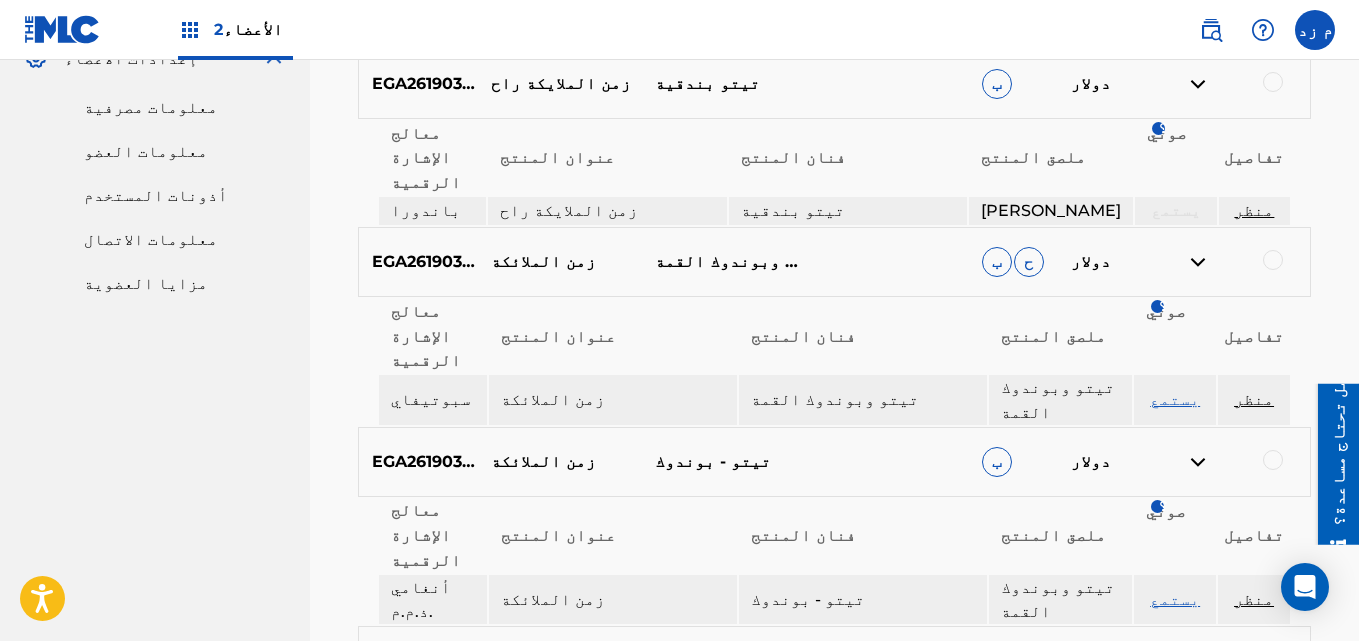 click on "يستمع" at bounding box center [1175, 399] 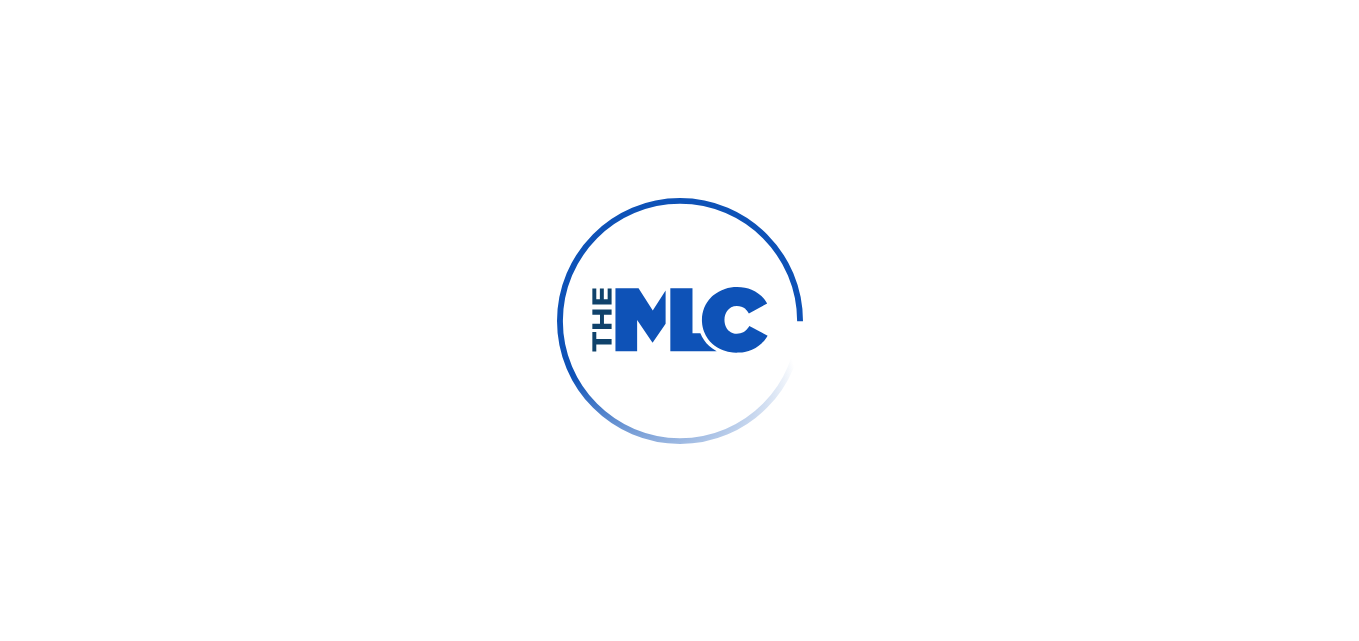 scroll, scrollTop: 0, scrollLeft: 0, axis: both 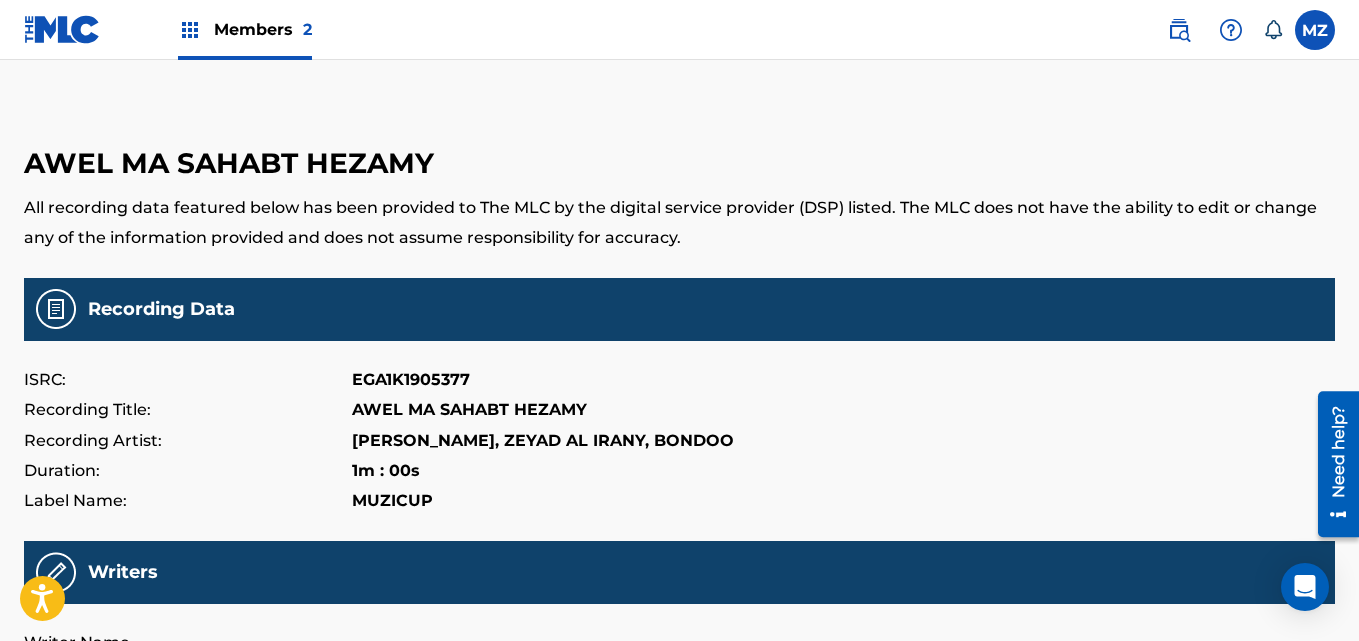 click on "EGA1K1905377" at bounding box center [411, 380] 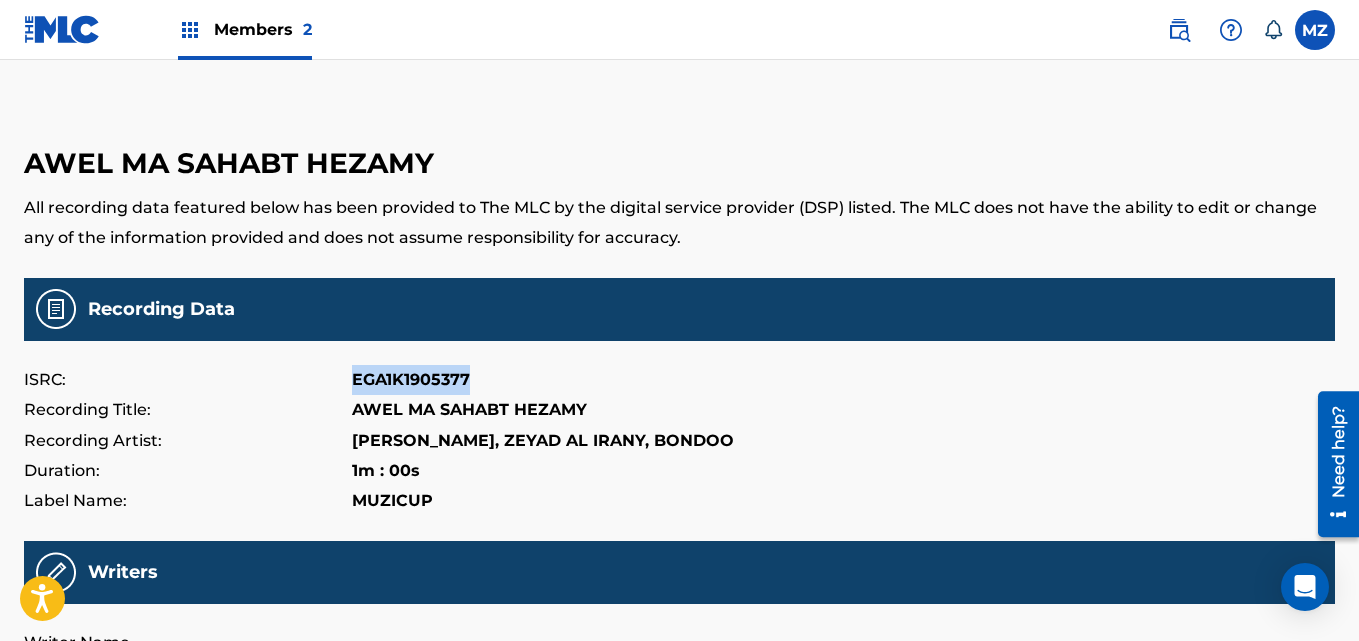 click on "EGA1K1905377" at bounding box center [411, 380] 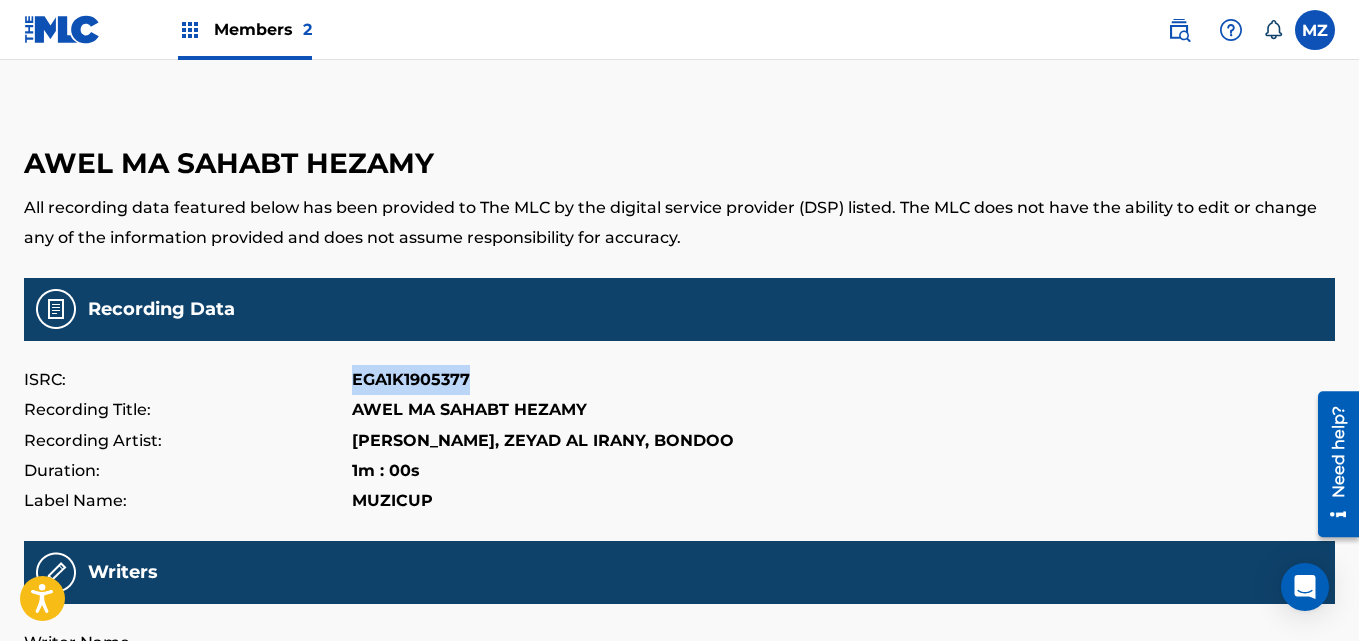copy on "EGA1K1905377" 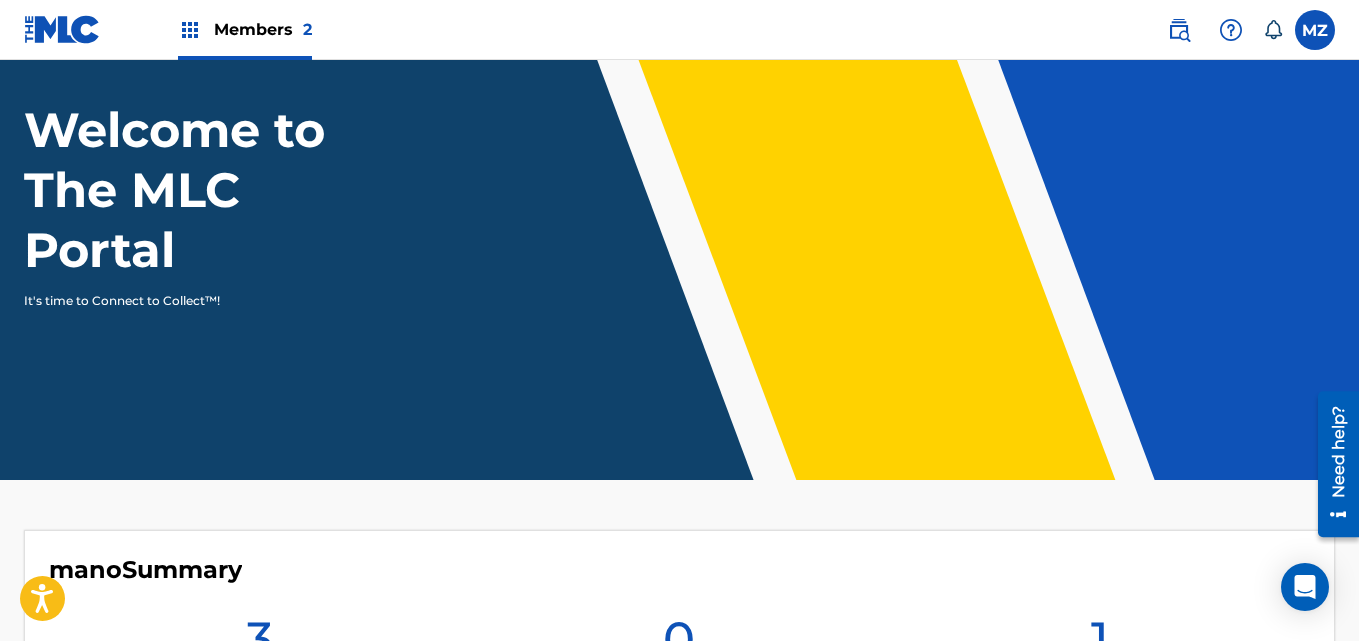 scroll, scrollTop: 500, scrollLeft: 0, axis: vertical 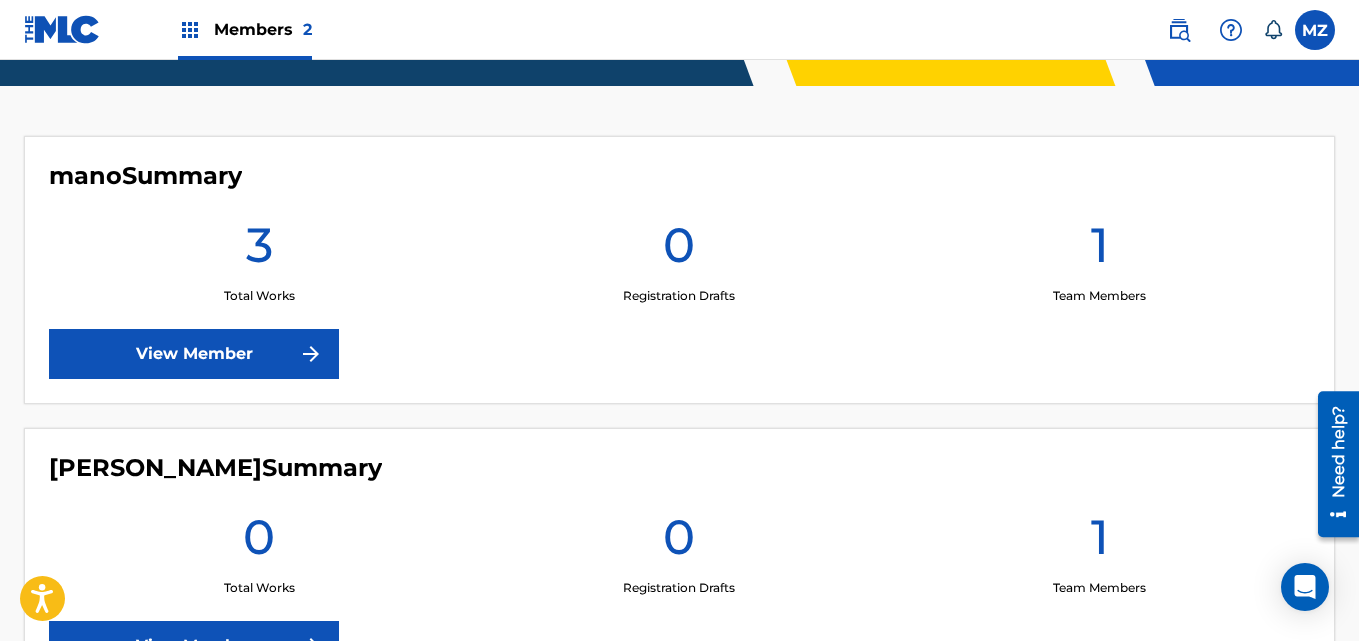 click at bounding box center [311, 354] 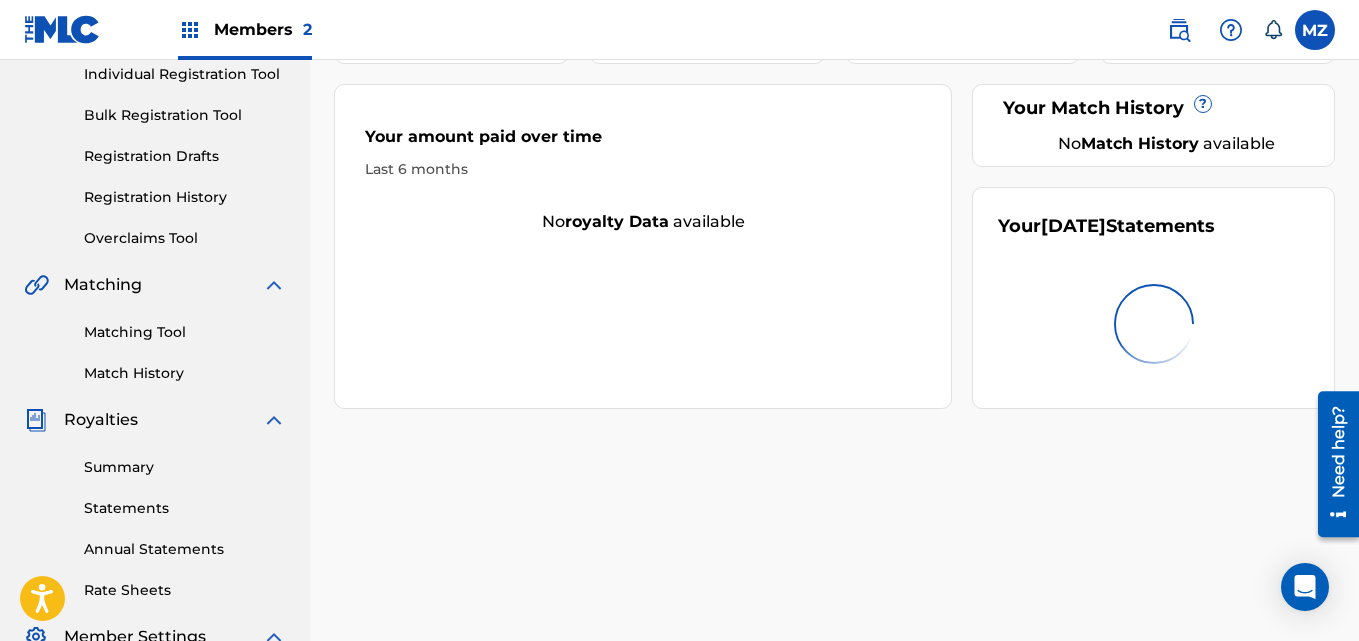 scroll, scrollTop: 300, scrollLeft: 0, axis: vertical 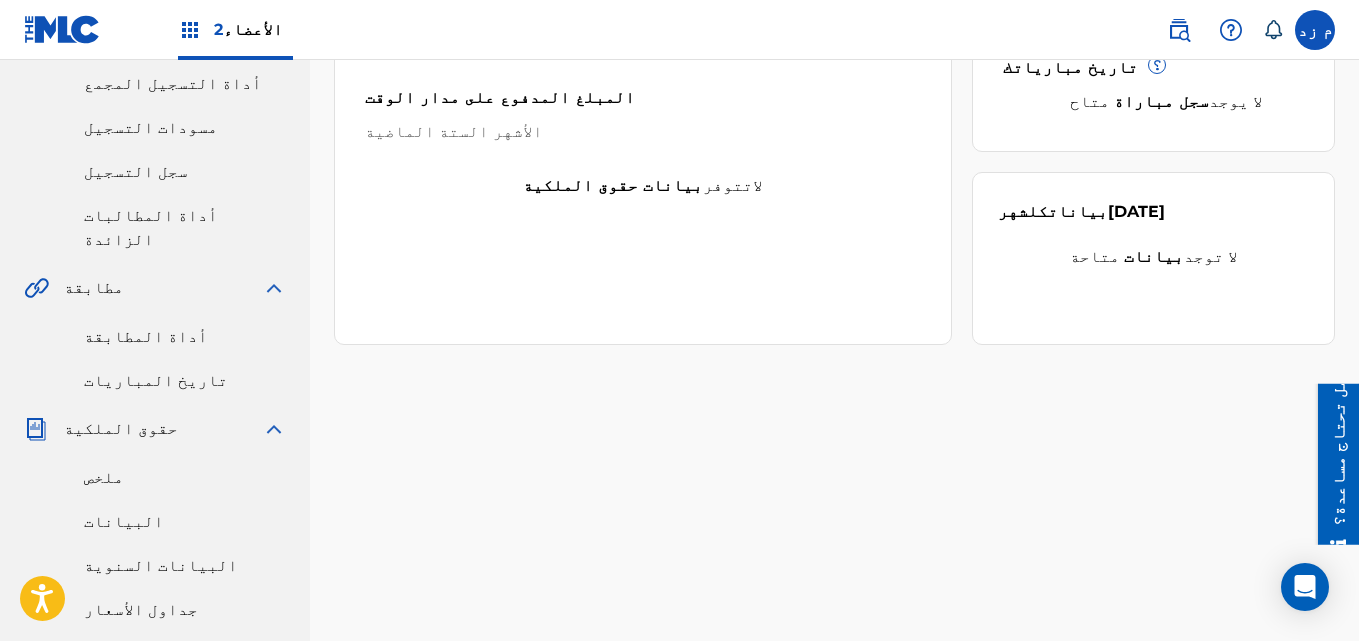 click on "أداة المطابقة" at bounding box center [146, 336] 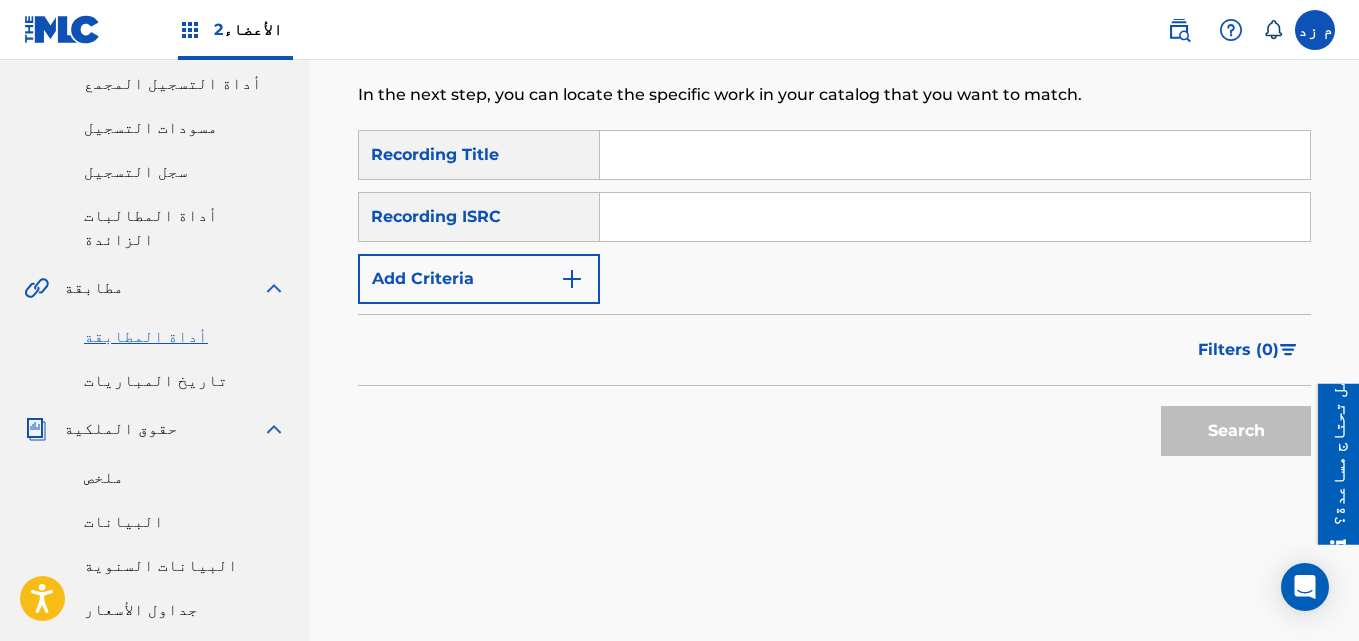 scroll, scrollTop: 0, scrollLeft: 0, axis: both 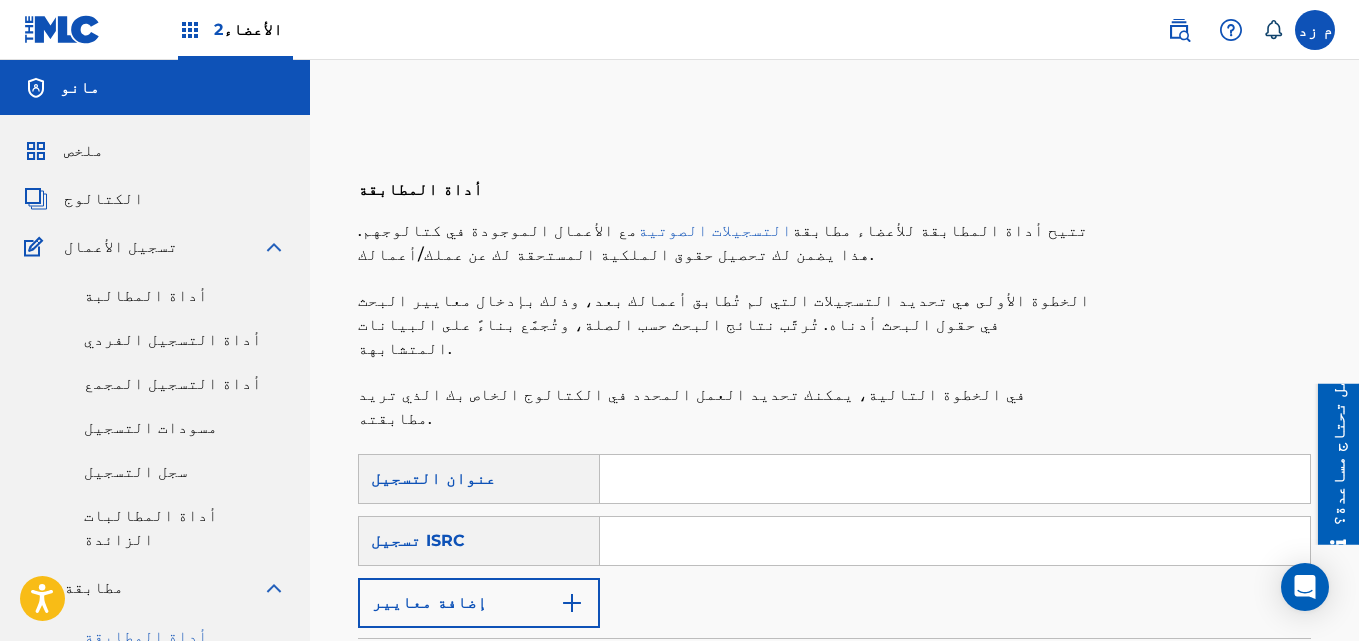 paste on "EGA1K1905377" 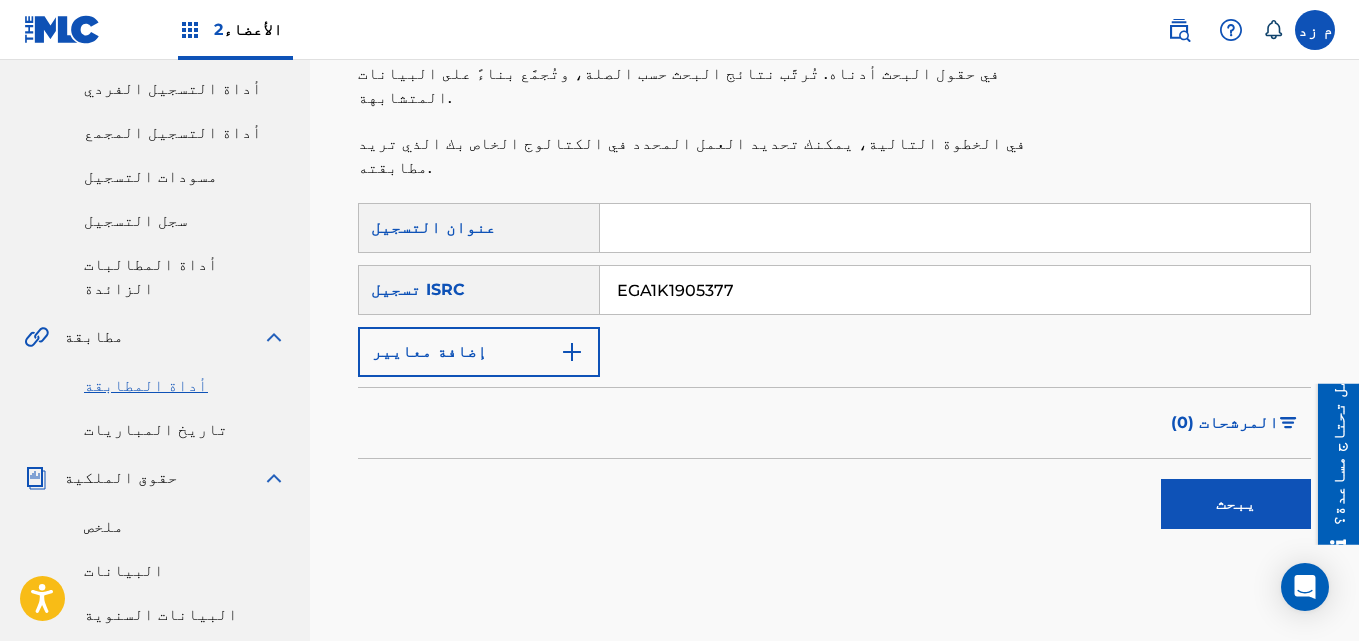 scroll, scrollTop: 300, scrollLeft: 0, axis: vertical 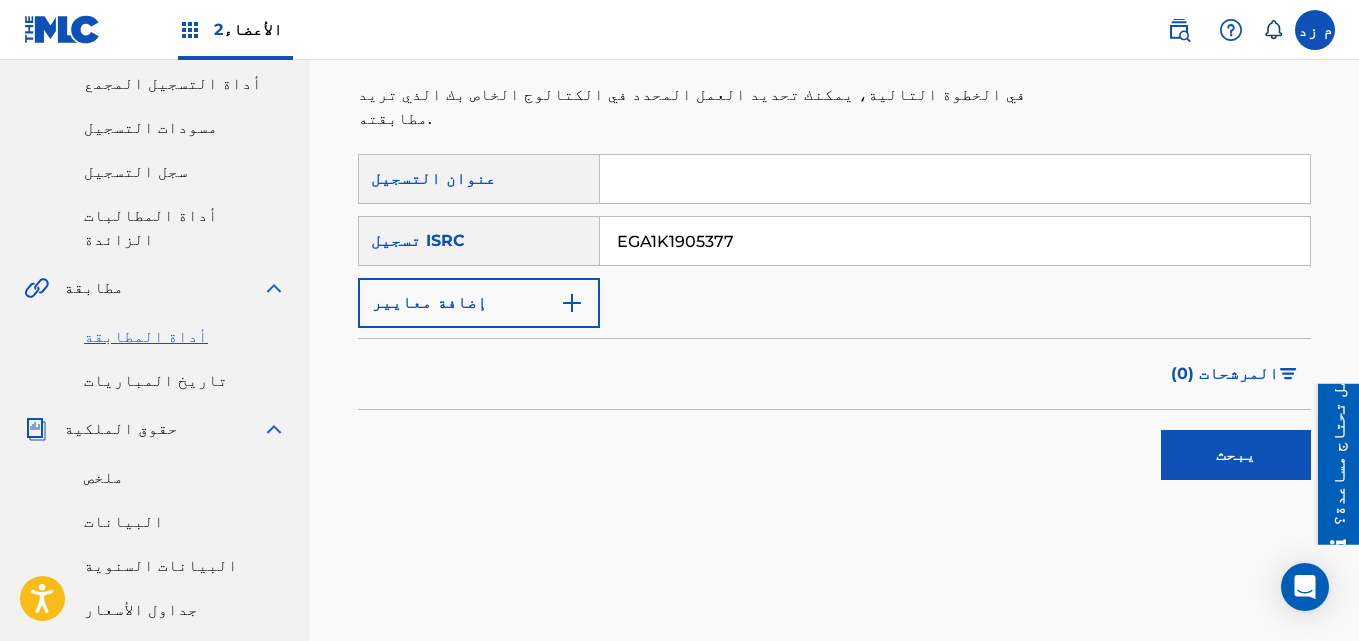 type on "EGA1K1905377" 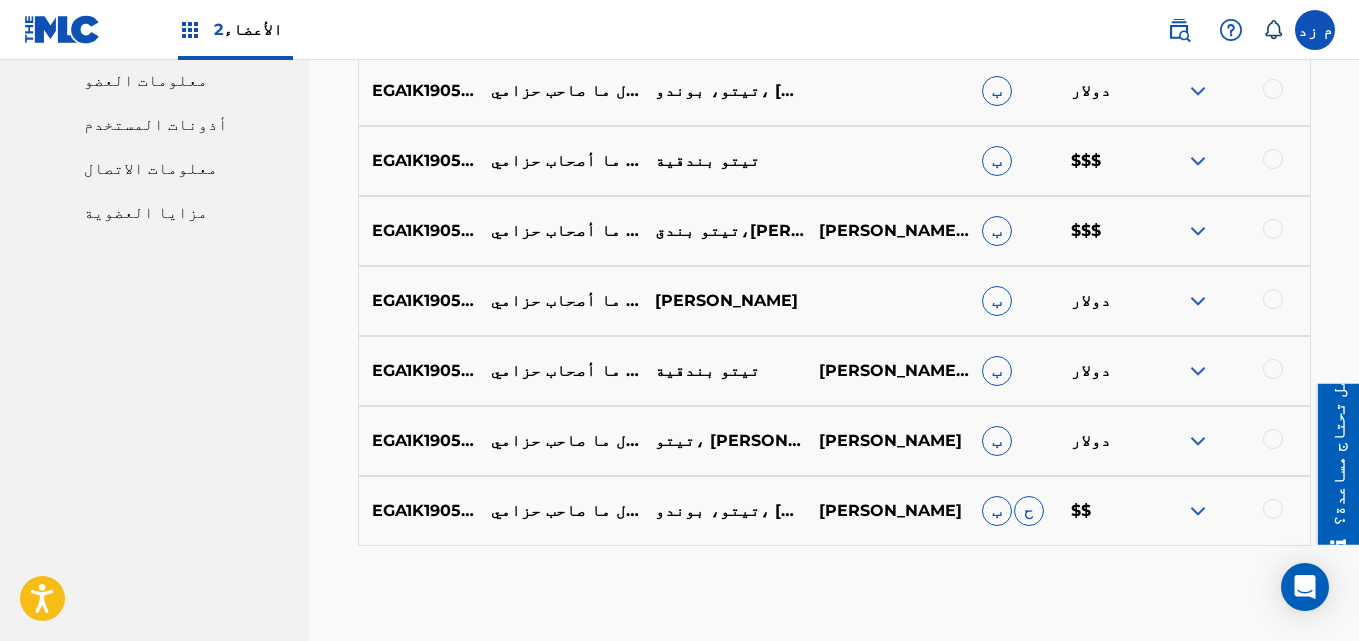 scroll, scrollTop: 1000, scrollLeft: 0, axis: vertical 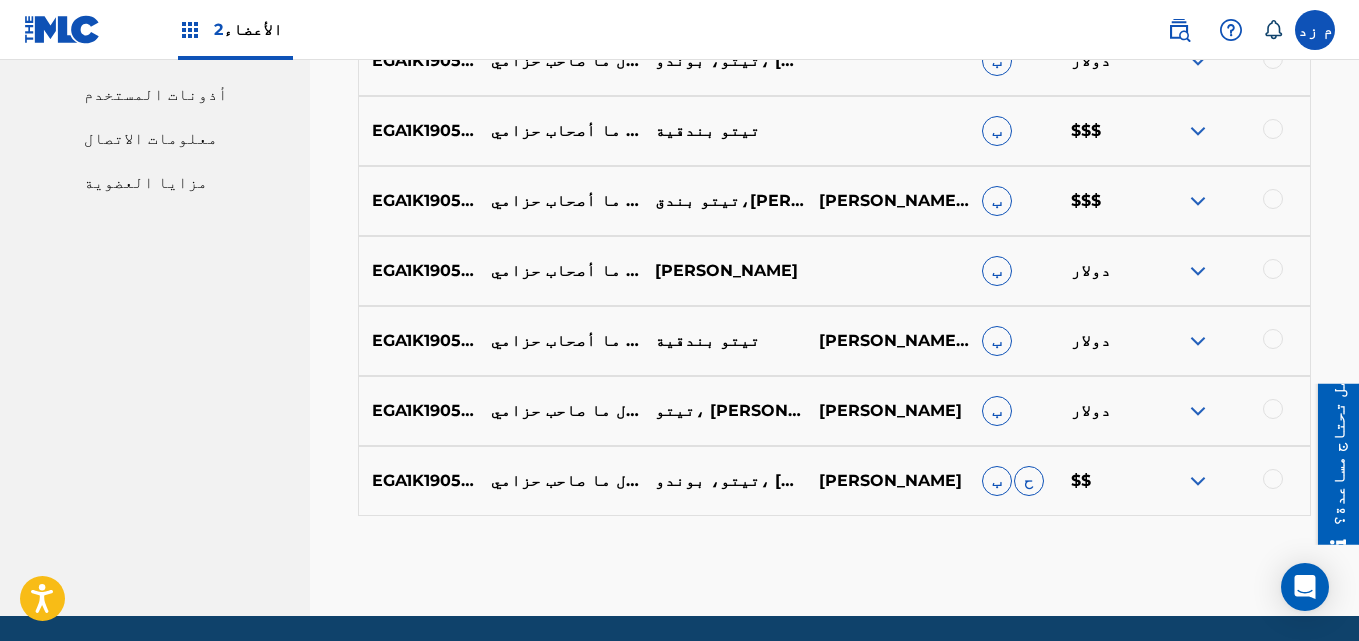 click at bounding box center (1198, 481) 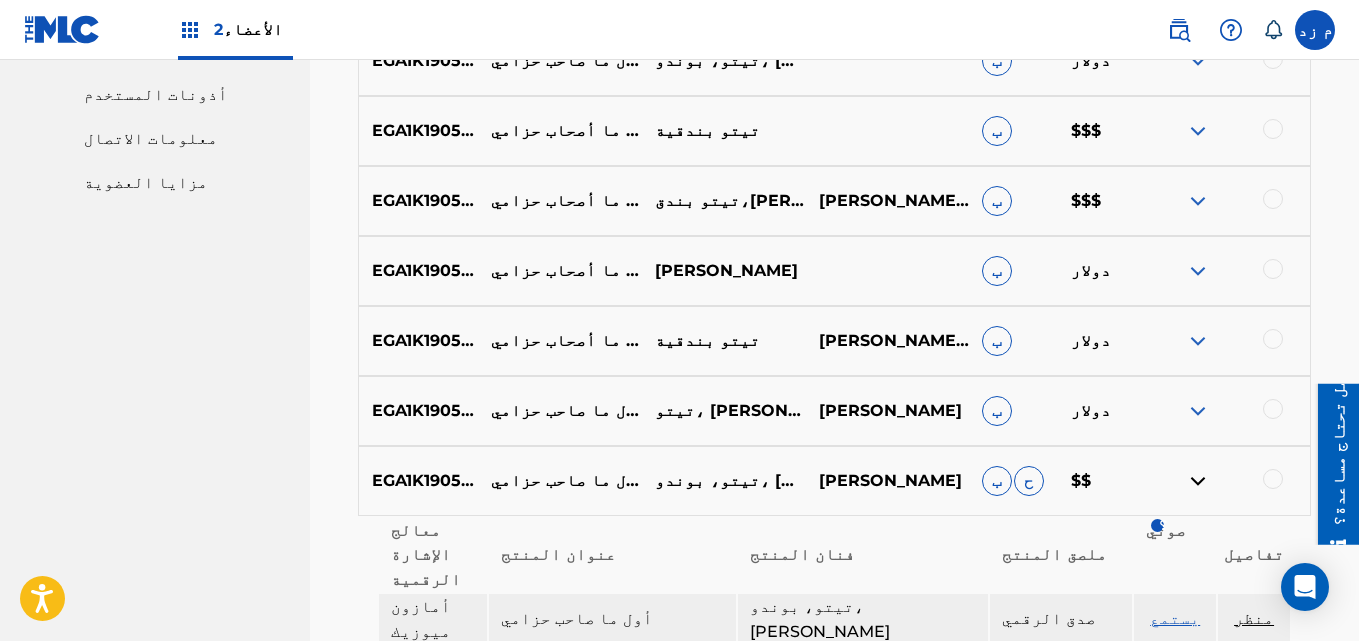 click at bounding box center [1198, 411] 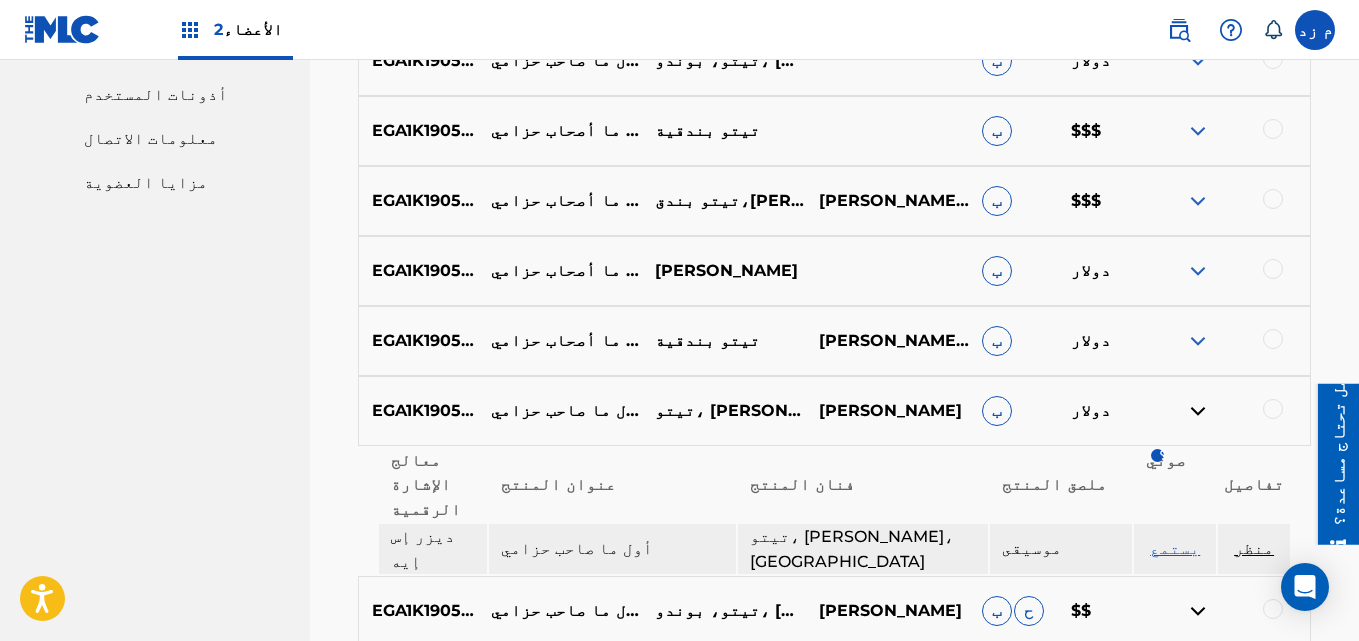 click at bounding box center (1198, 341) 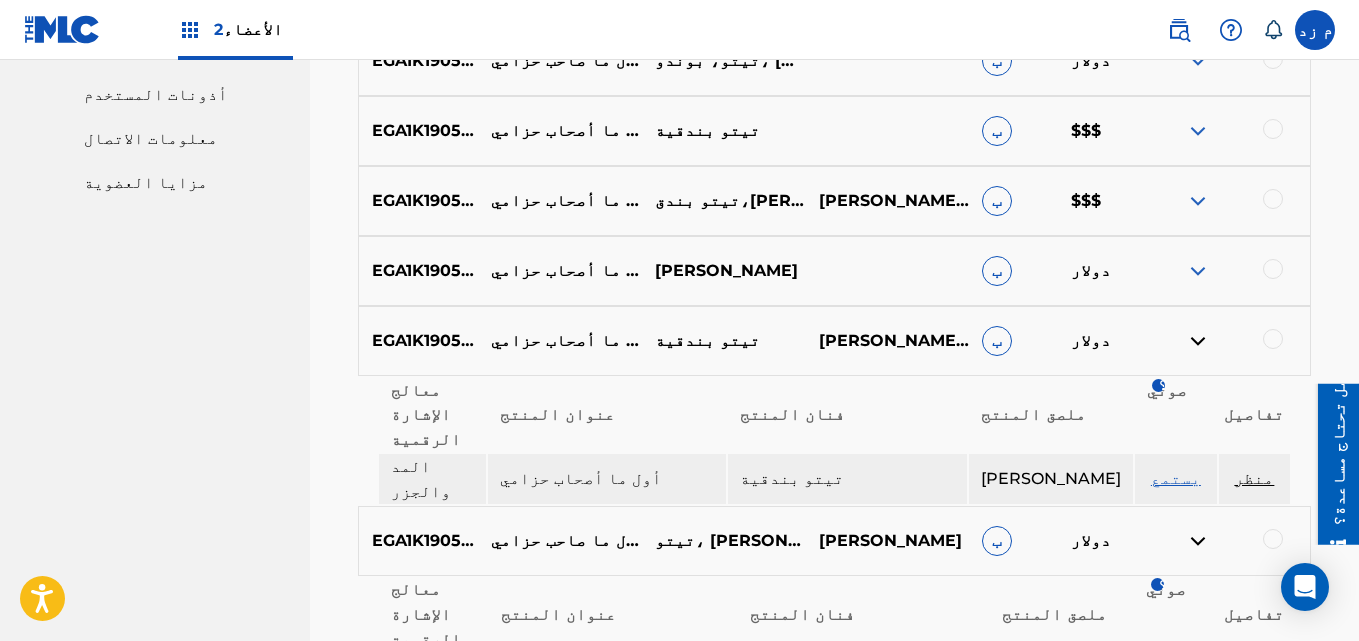 click on "EGA1K1905377 أول ما أصحاب حزامي تيتو بوندوك ب دولار" at bounding box center (834, 271) 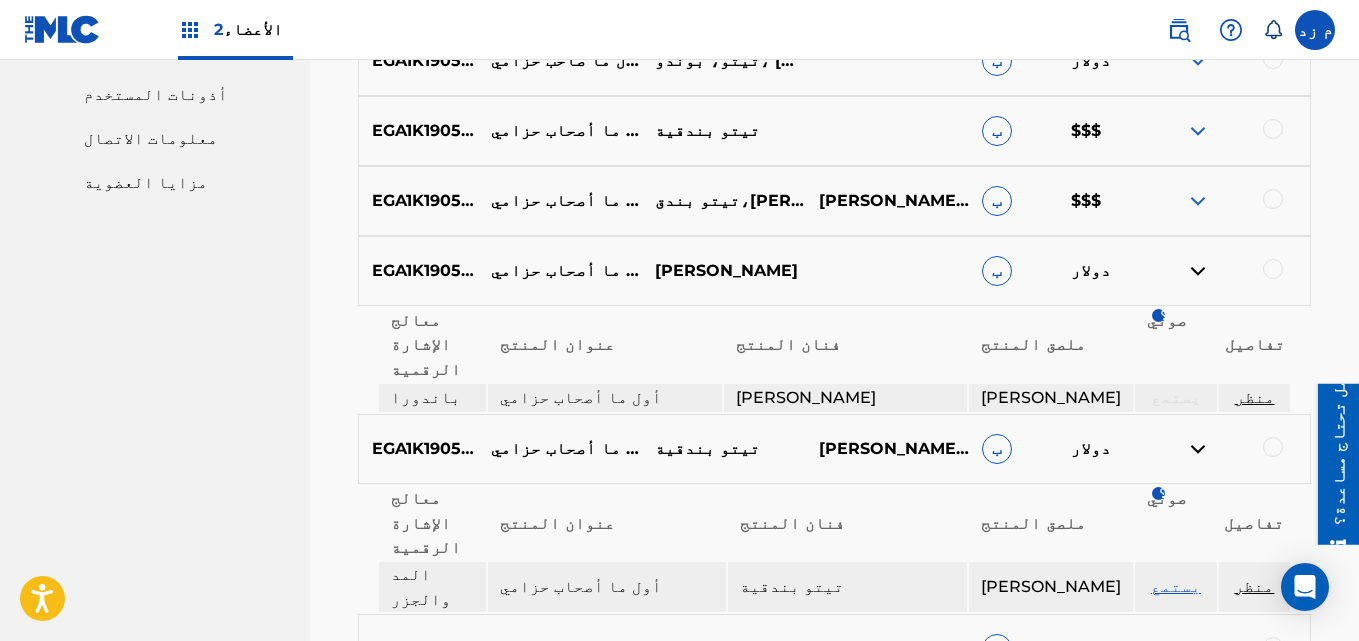 click at bounding box center (1198, 201) 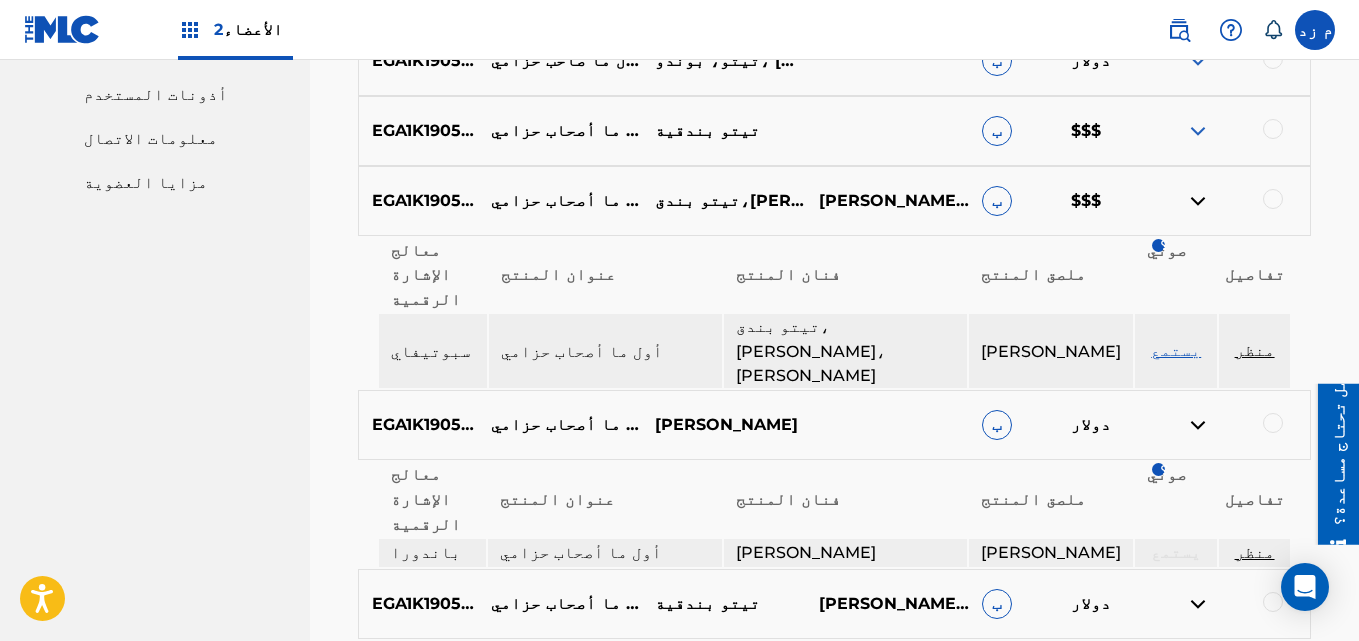 click on "يستمع" at bounding box center [1176, 350] 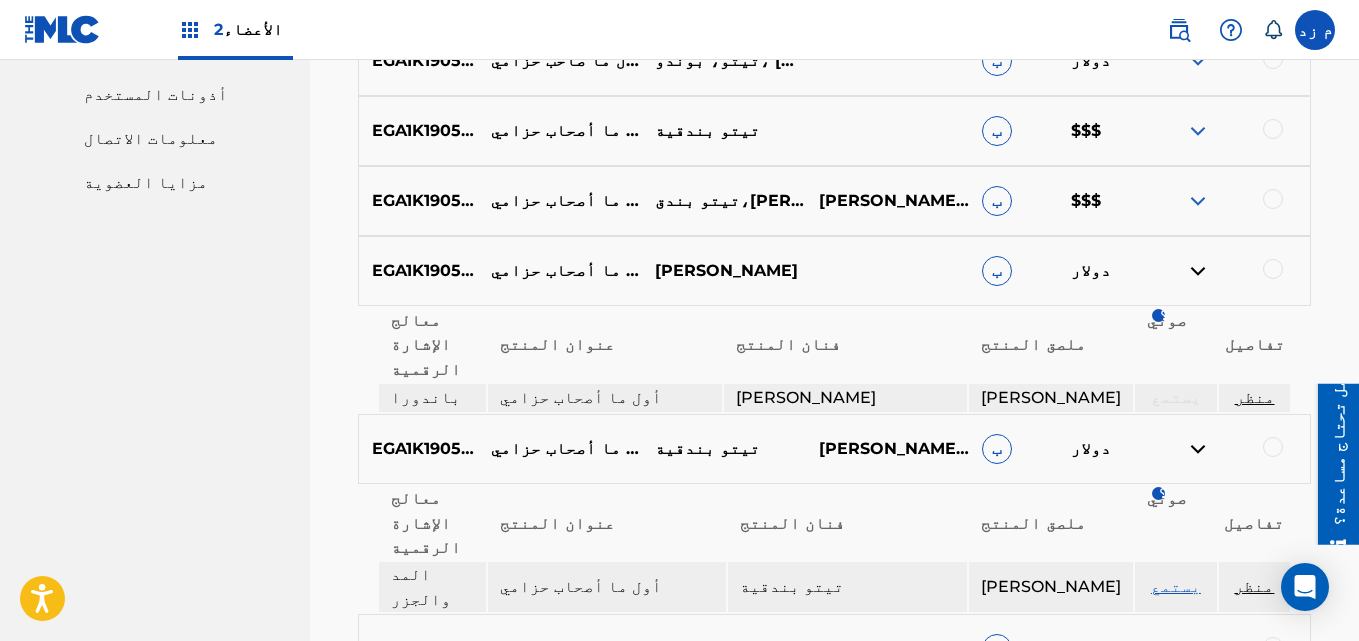 scroll, scrollTop: 900, scrollLeft: 0, axis: vertical 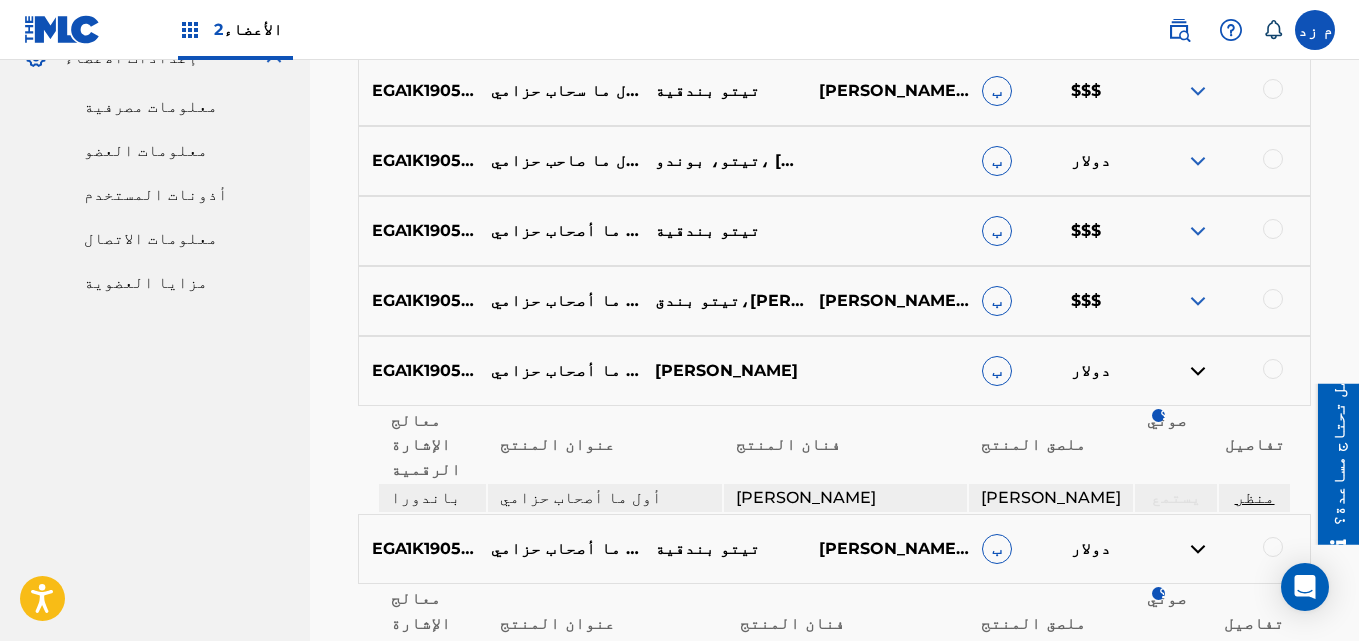 click at bounding box center (1198, 231) 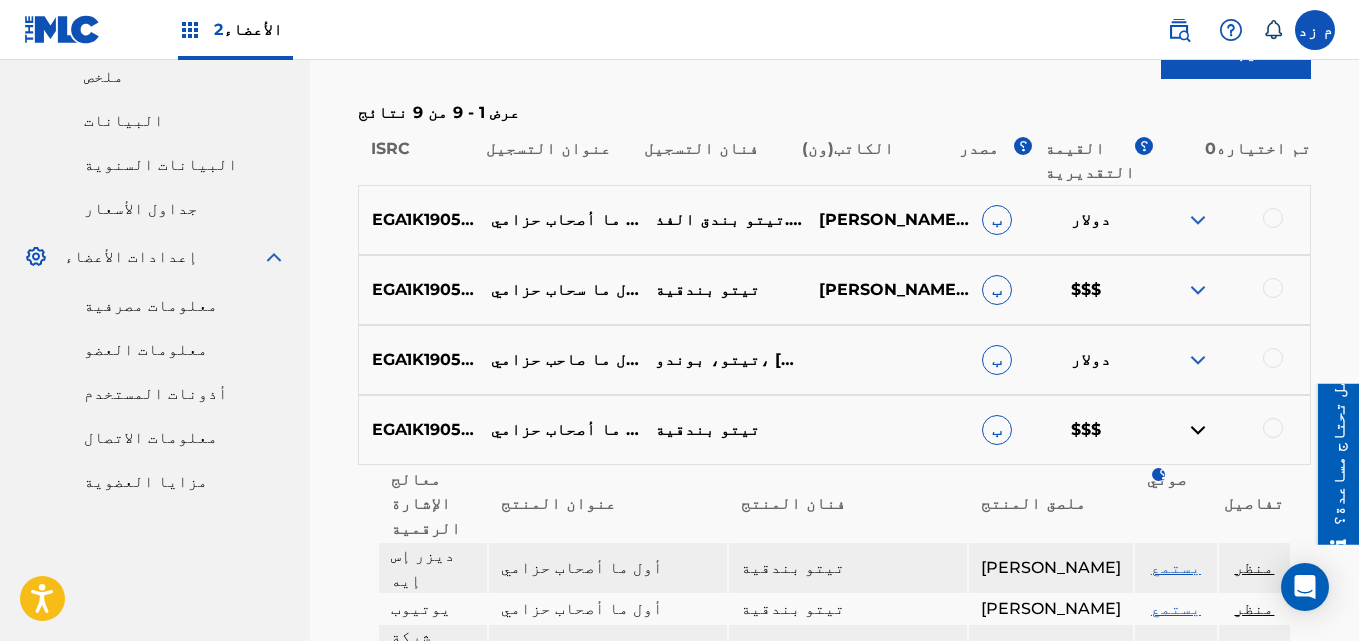 scroll, scrollTop: 700, scrollLeft: 0, axis: vertical 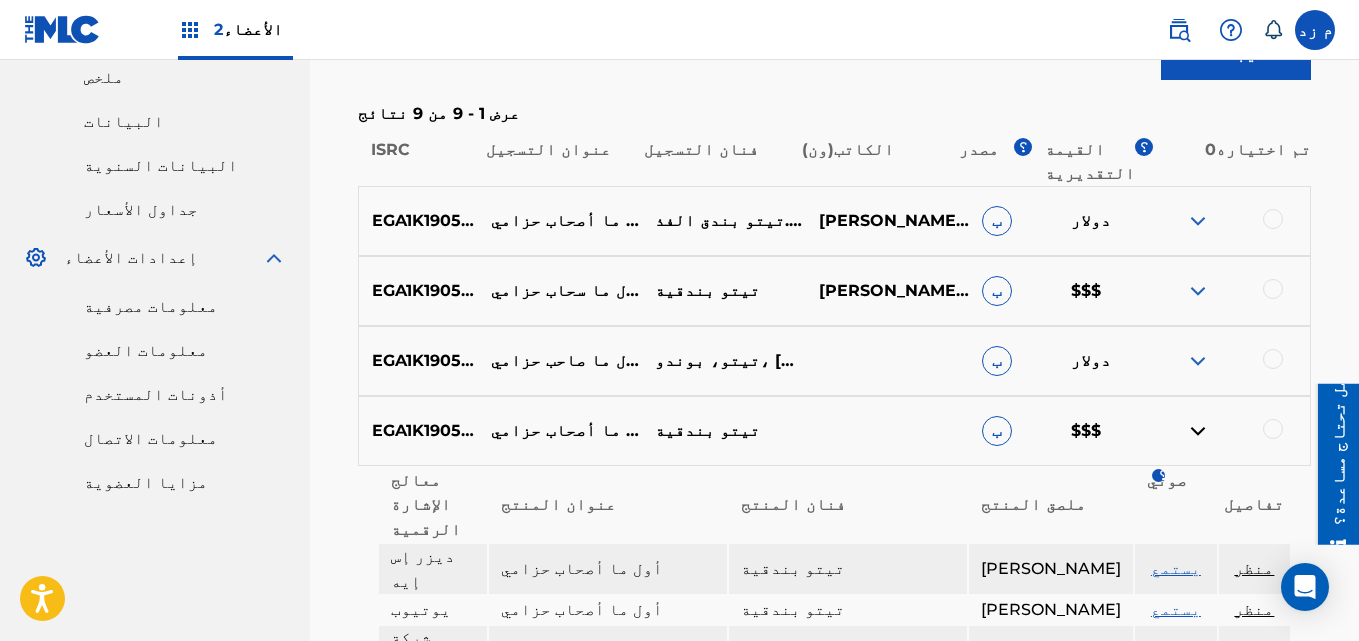 click at bounding box center [1198, 361] 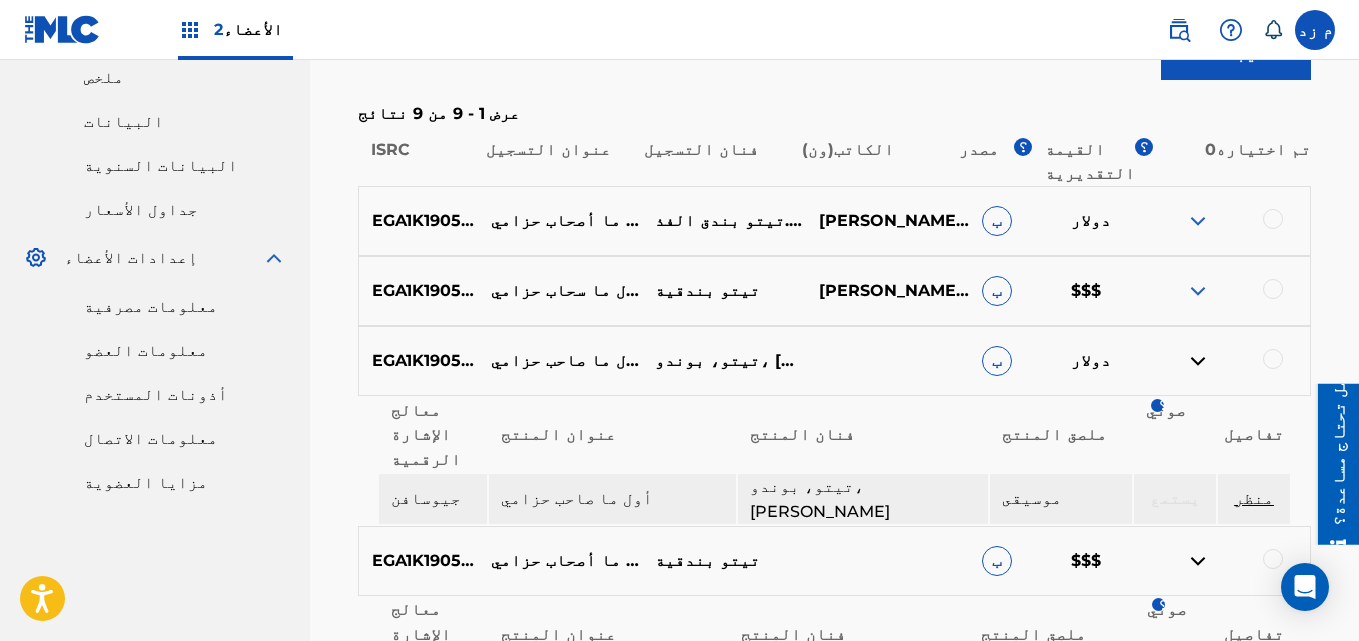 click at bounding box center [1198, 221] 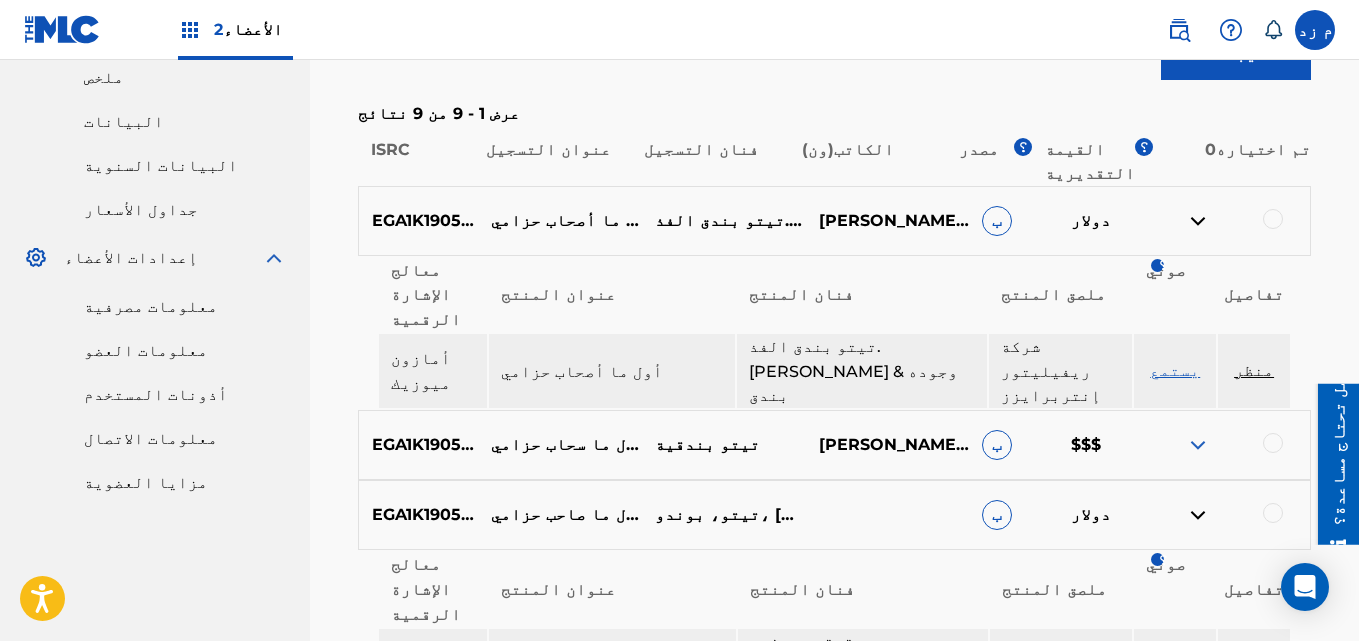 click at bounding box center [1198, 445] 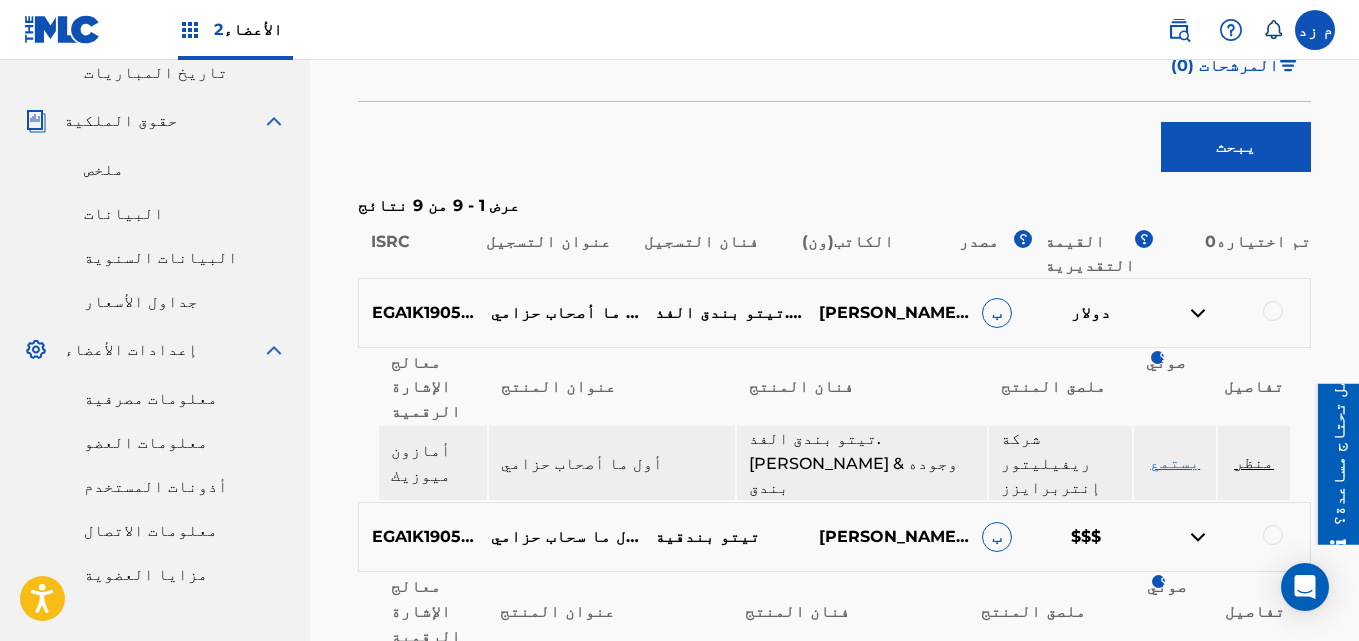 scroll, scrollTop: 600, scrollLeft: 0, axis: vertical 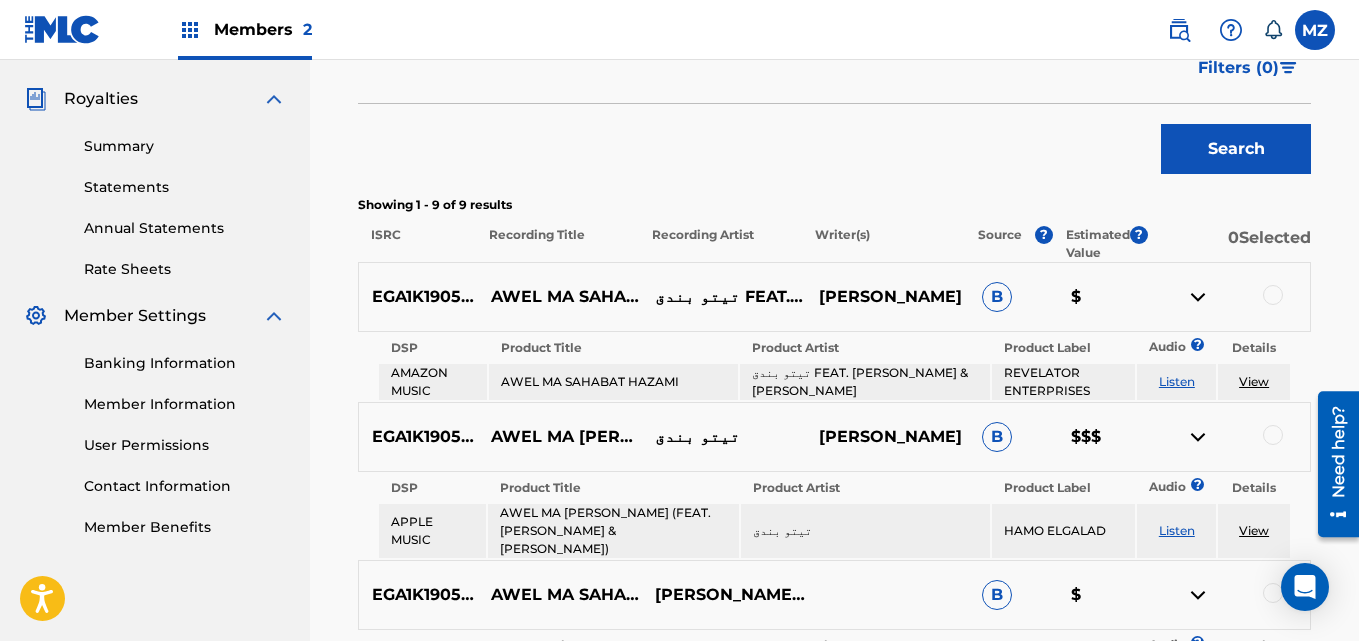 click on "AWEL MA SAHABAT HAZAMI" at bounding box center [560, 297] 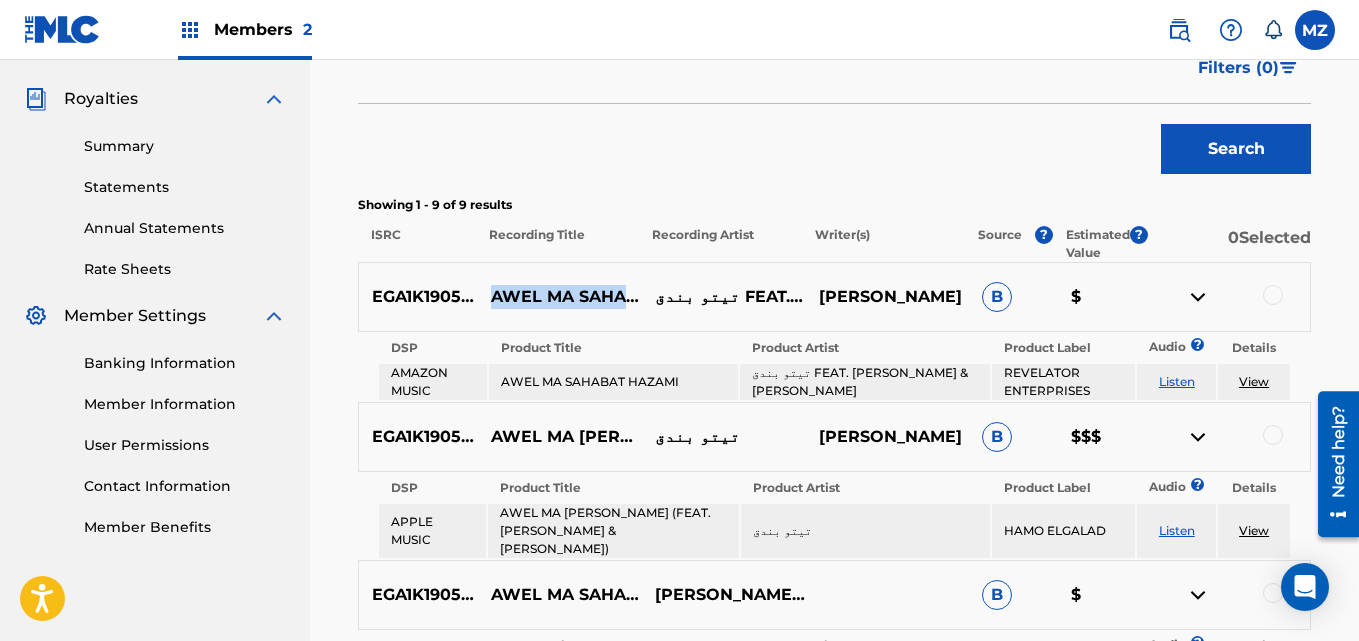 click on "AWEL MA SAHABAT HAZAMI" at bounding box center [560, 297] 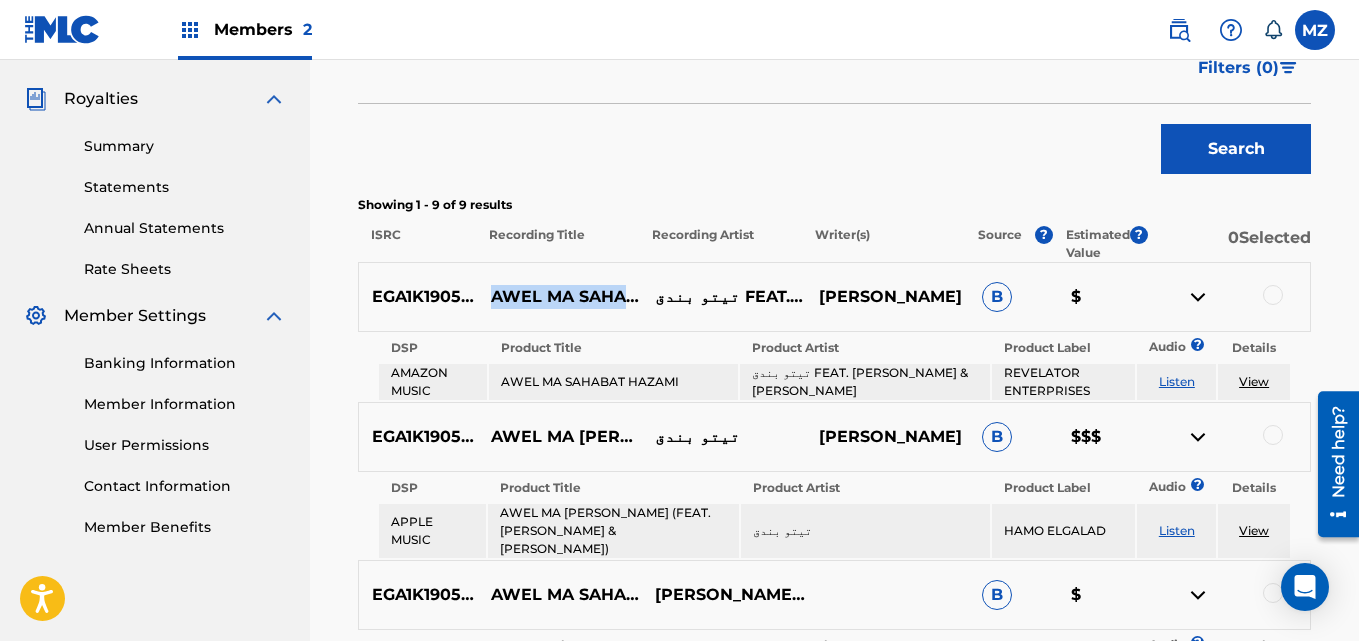 copy on "AWEL MA SAHABAT HAZAMI" 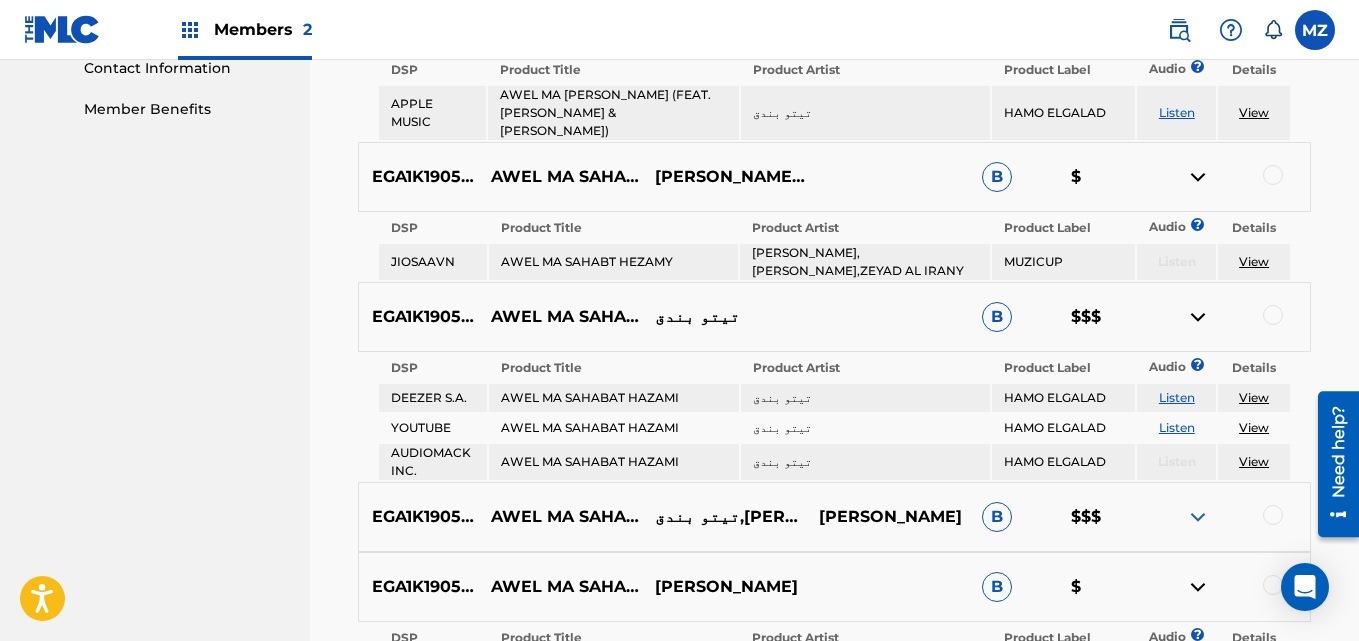 scroll, scrollTop: 1300, scrollLeft: 0, axis: vertical 